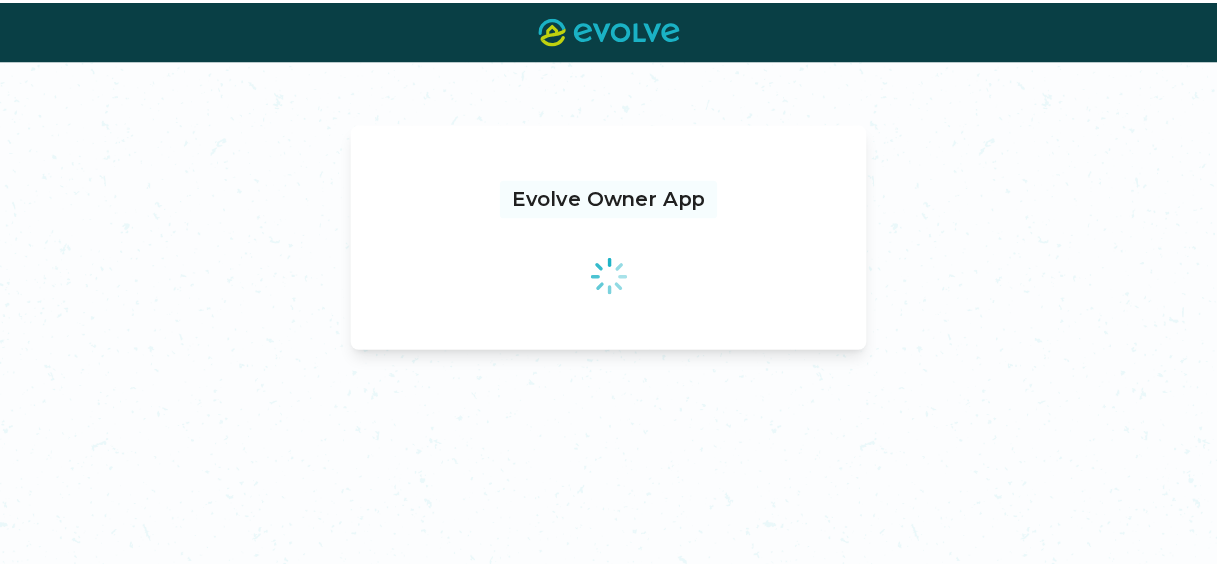 scroll, scrollTop: 0, scrollLeft: 0, axis: both 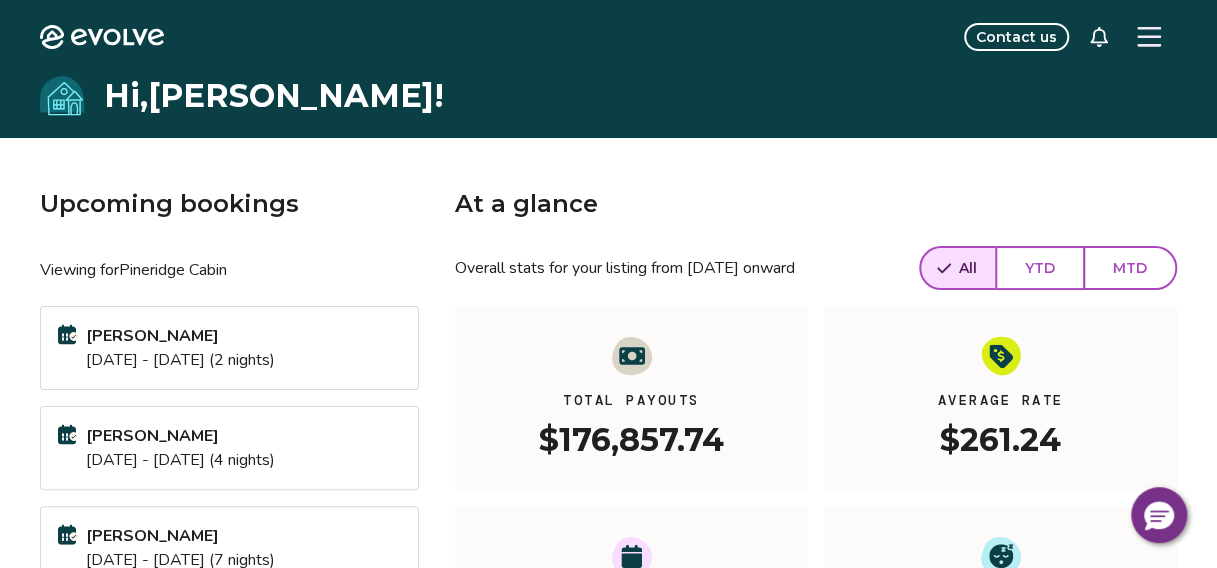 click at bounding box center [1149, 37] 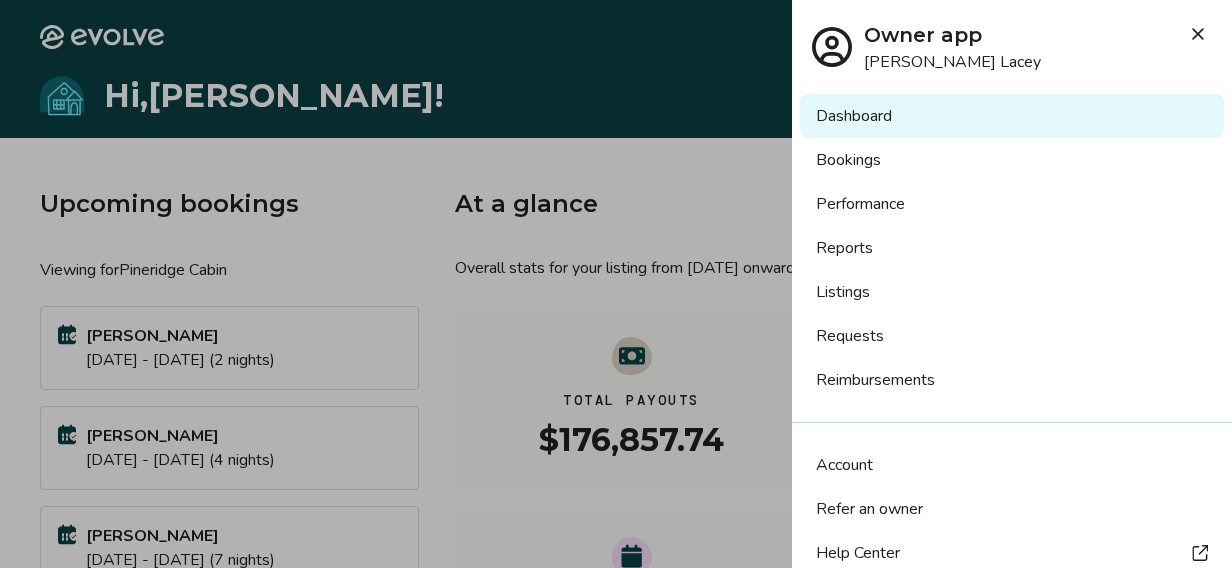 click on "Reports" at bounding box center [1012, 248] 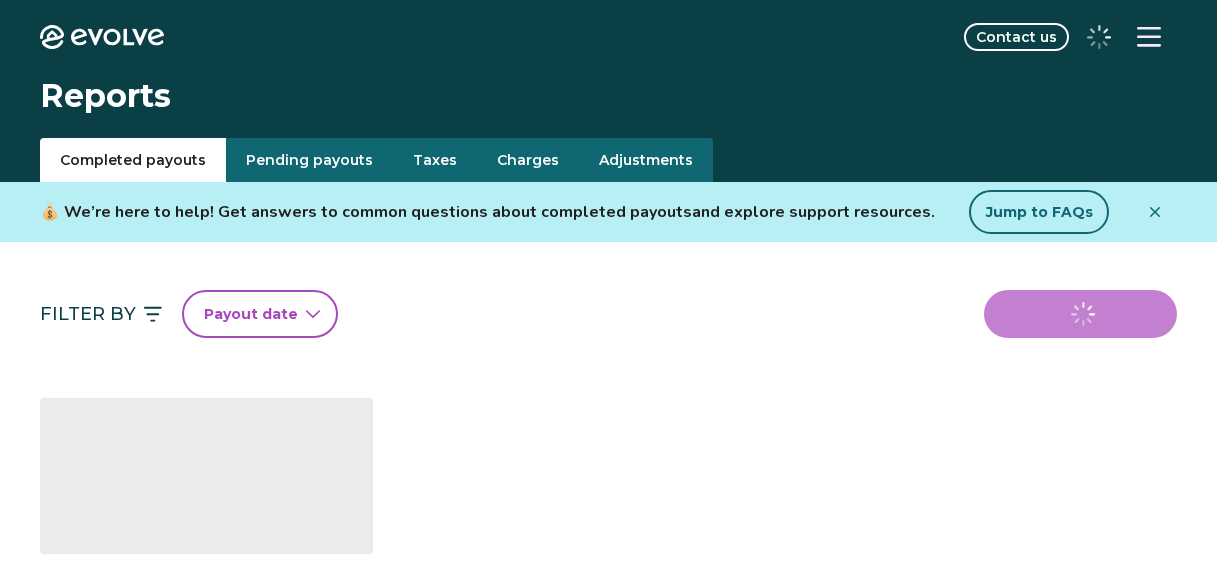 scroll, scrollTop: 0, scrollLeft: 0, axis: both 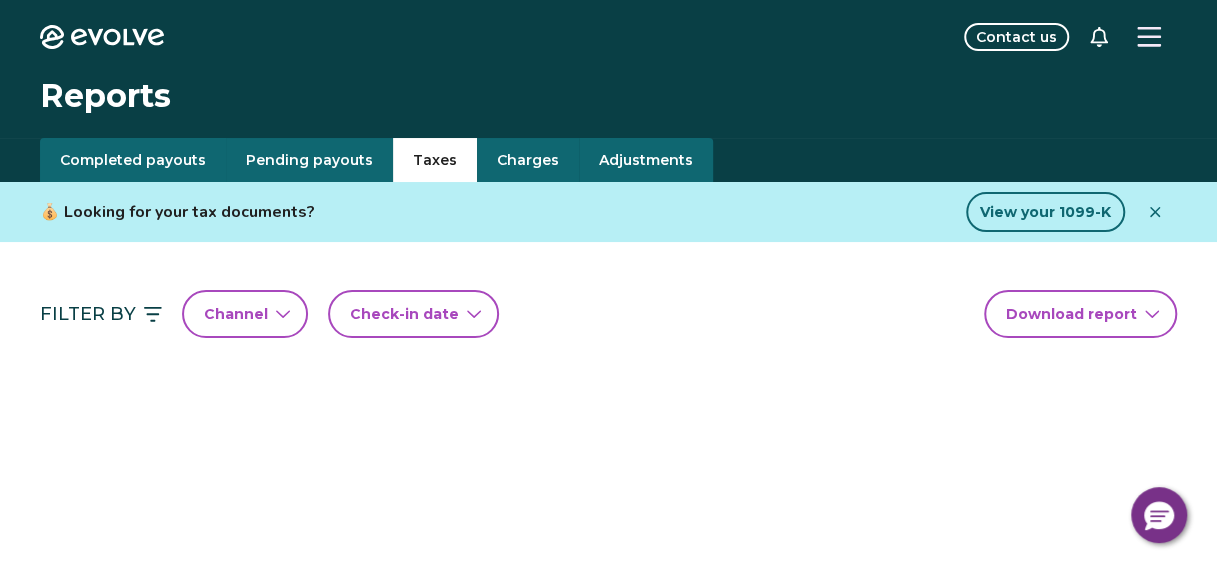 click on "Taxes" at bounding box center [435, 160] 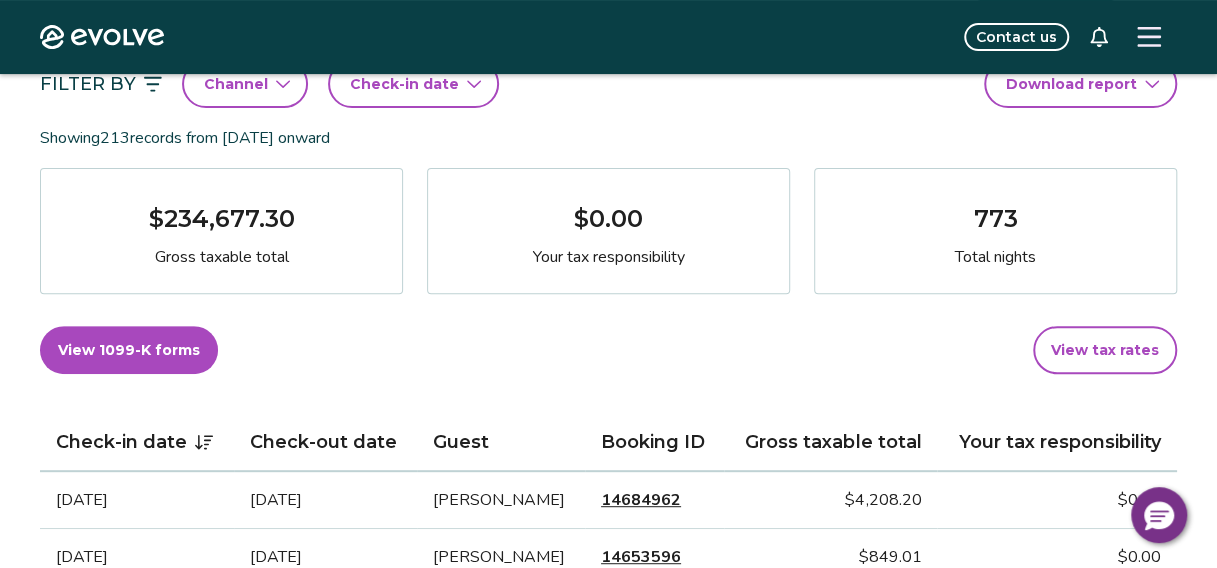 scroll, scrollTop: 240, scrollLeft: 0, axis: vertical 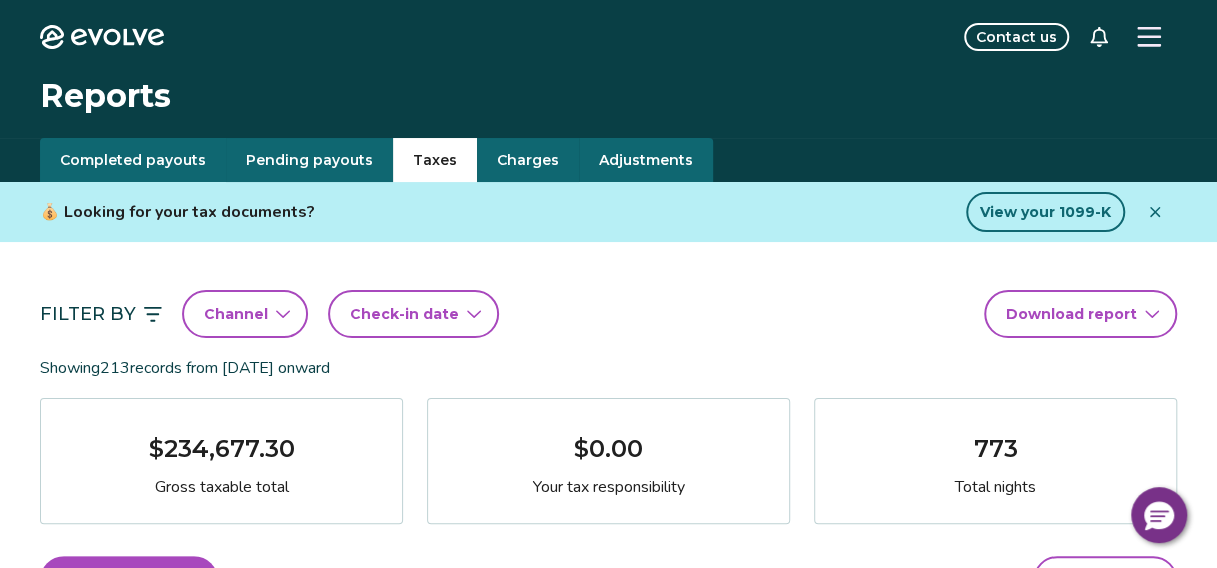 click 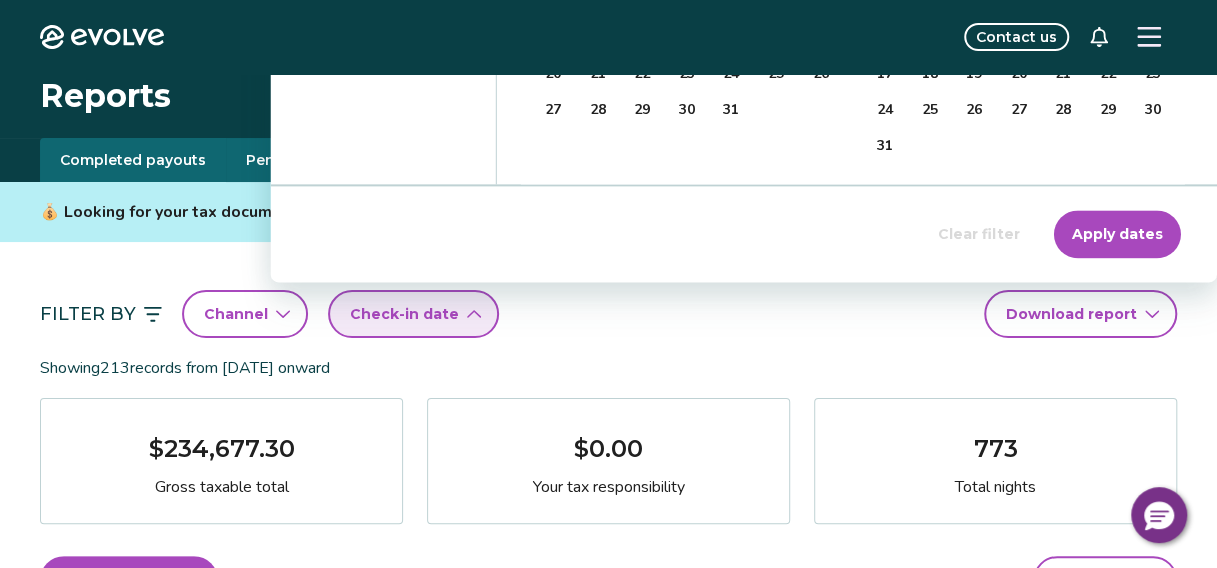 click on "[DATE] Sun Mon Tue Wed Thu Fri Sat 29 30 1 2 3 4 5 6 7 8 9 10 11 12 13 14 15 16 17 18 19 20 21 22 23 24 25 26 27 28 29 30 31 1 2" at bounding box center [687, 33] 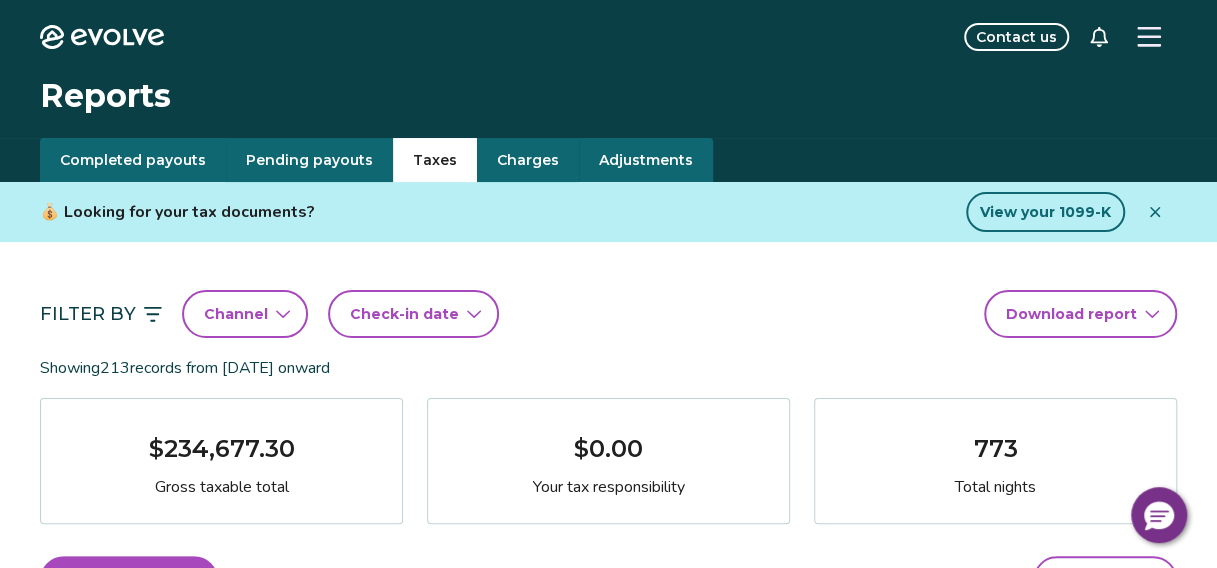 click on "Check-in date" at bounding box center (404, 314) 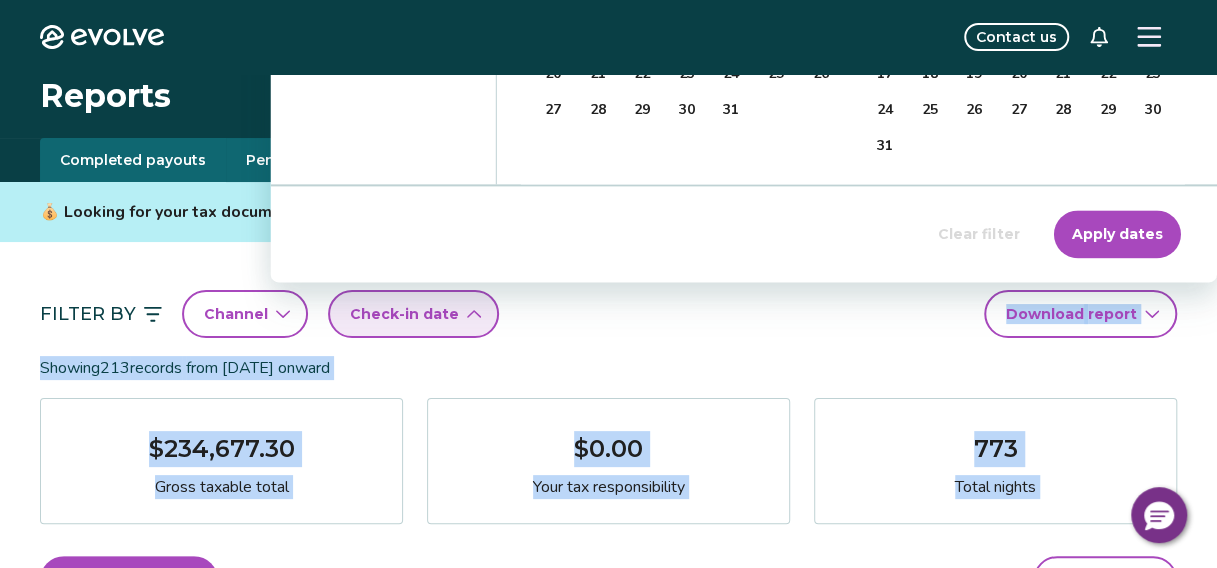 drag, startPoint x: 598, startPoint y: 192, endPoint x: 610, endPoint y: 331, distance: 139.51703 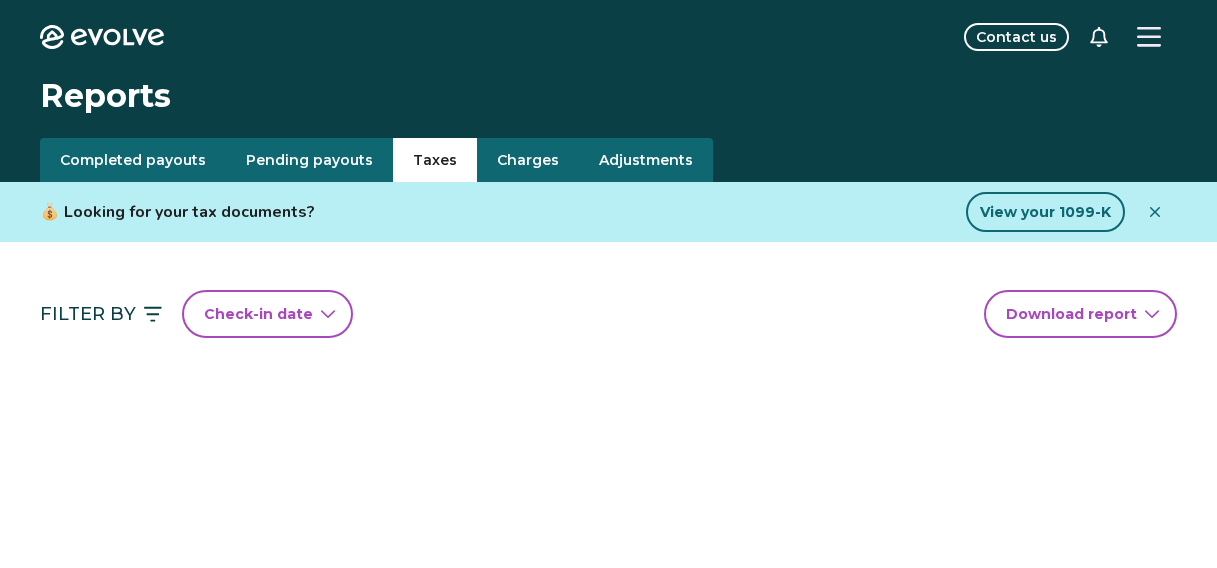 scroll, scrollTop: 0, scrollLeft: 0, axis: both 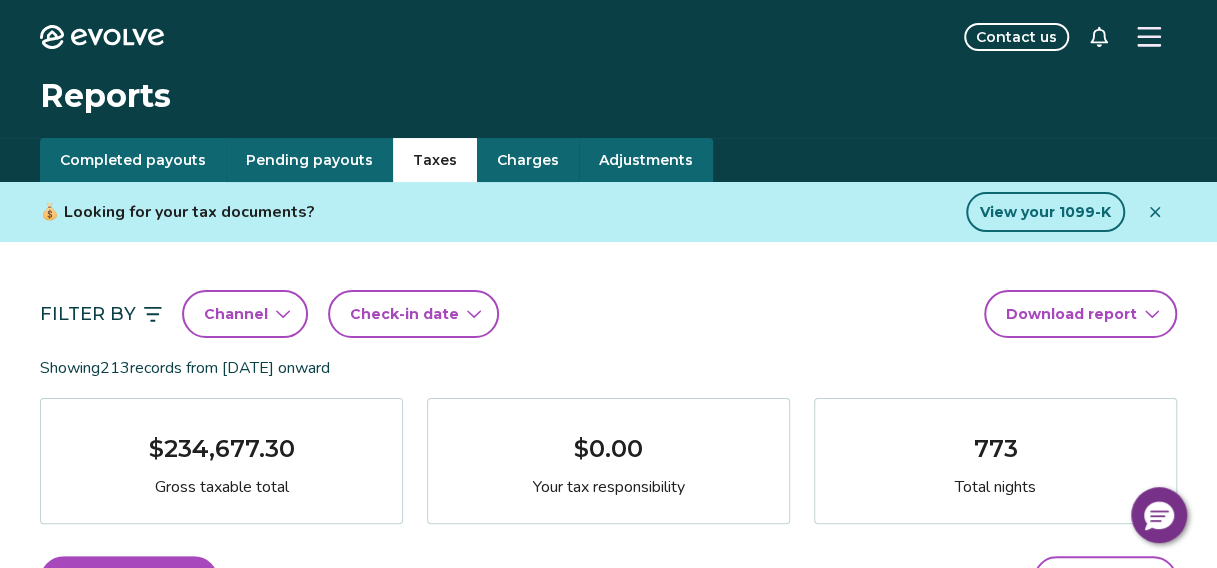 click 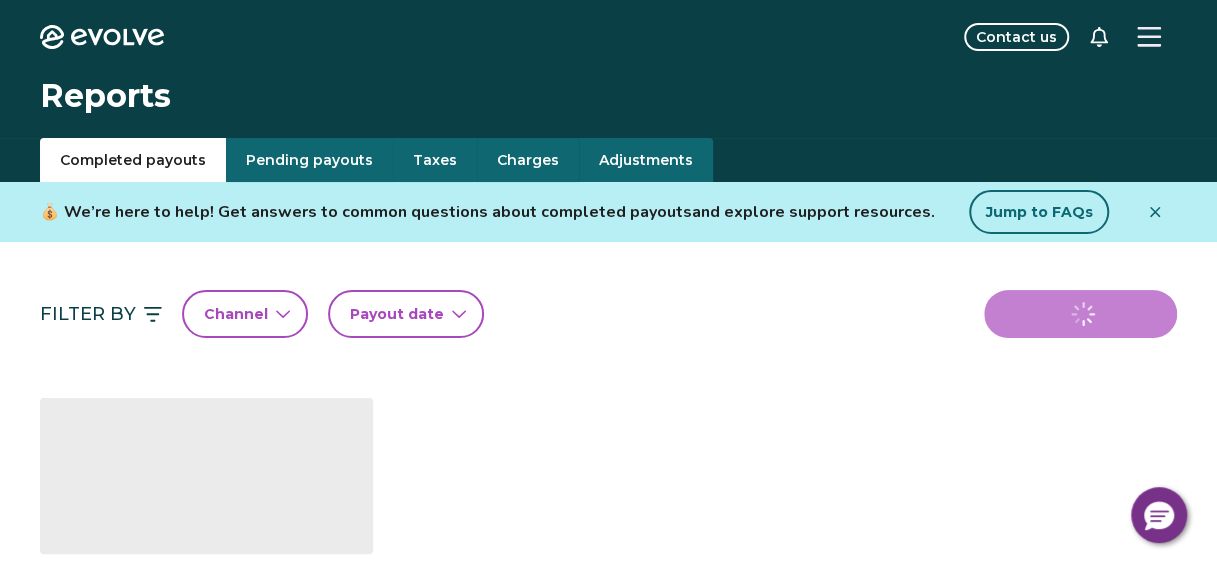 click on "Completed payouts" at bounding box center (133, 160) 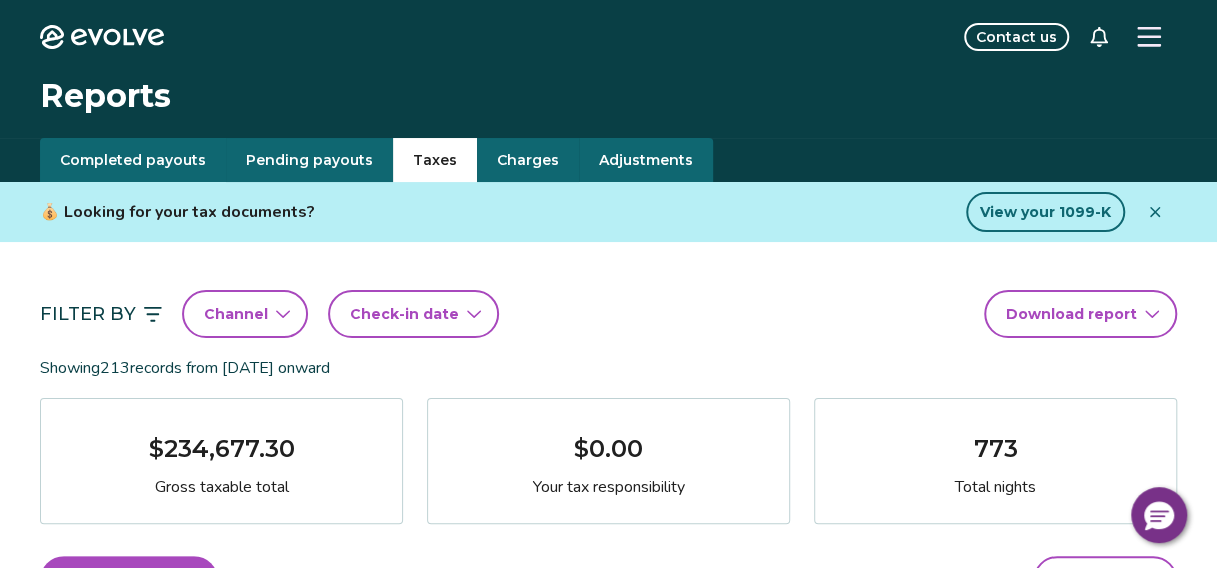 click on "Taxes" at bounding box center [435, 160] 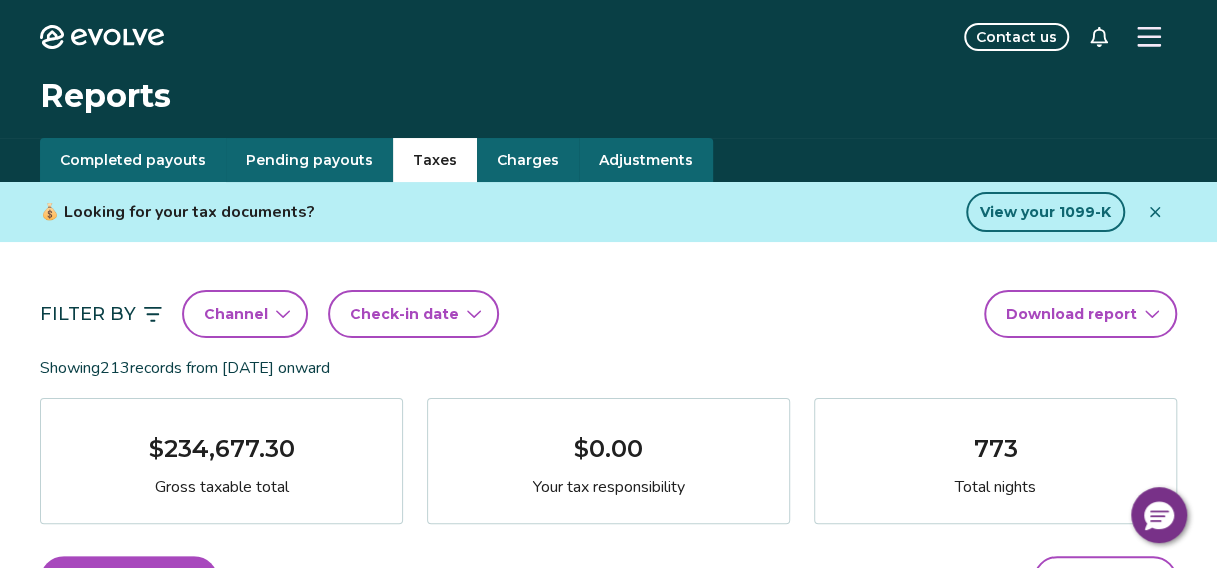 click 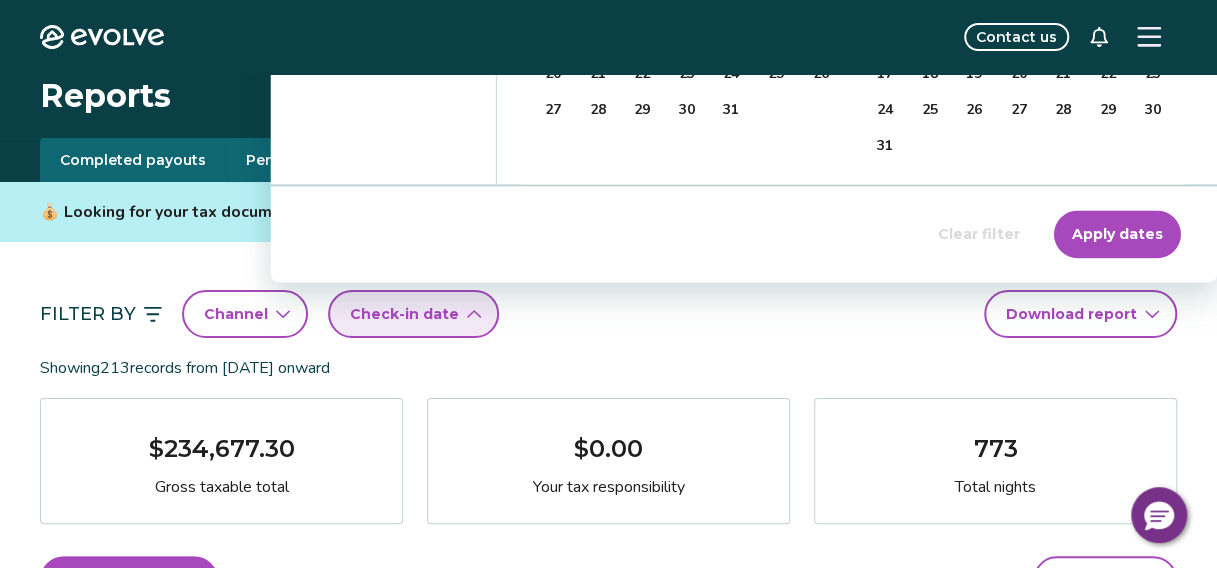 click on "All (default) Year to date Last month Last quarter Last year ******* ******** ***** ***** *** **** **** ****** ********* ******* ******** ******** **** **** **** **** **** **** **** **** **** **** **** **** **** **** **** **** **** **** **** **** **** **** **** **** **** **** Jul 2025 Sun Mon Tue Wed Thu Fri Sat 29 30 1 2 3 4 5 6 7 8 9 10 11 12 13 14 15 16 17 18 19 20 21 22 23 24 25 26 27 28 29 30 31 1 2 Aug 2025 Sun Mon Tue Wed Thu Fri Sat 27 28 29 30 31 1 2 3 4 5 6 7 8 9 10 11 12 13 14 15 16 17 18 19 20 21 22 23 24 25 26 27 28 29 30 31 1 2 3 4 5 6" at bounding box center (744, -24) 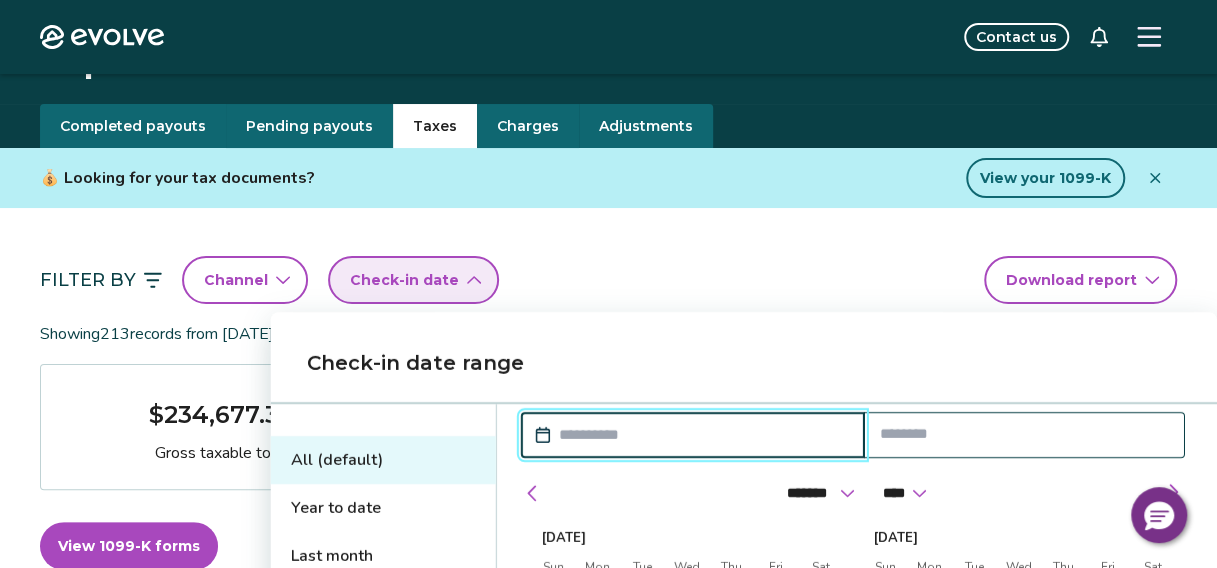 scroll, scrollTop: 40, scrollLeft: 0, axis: vertical 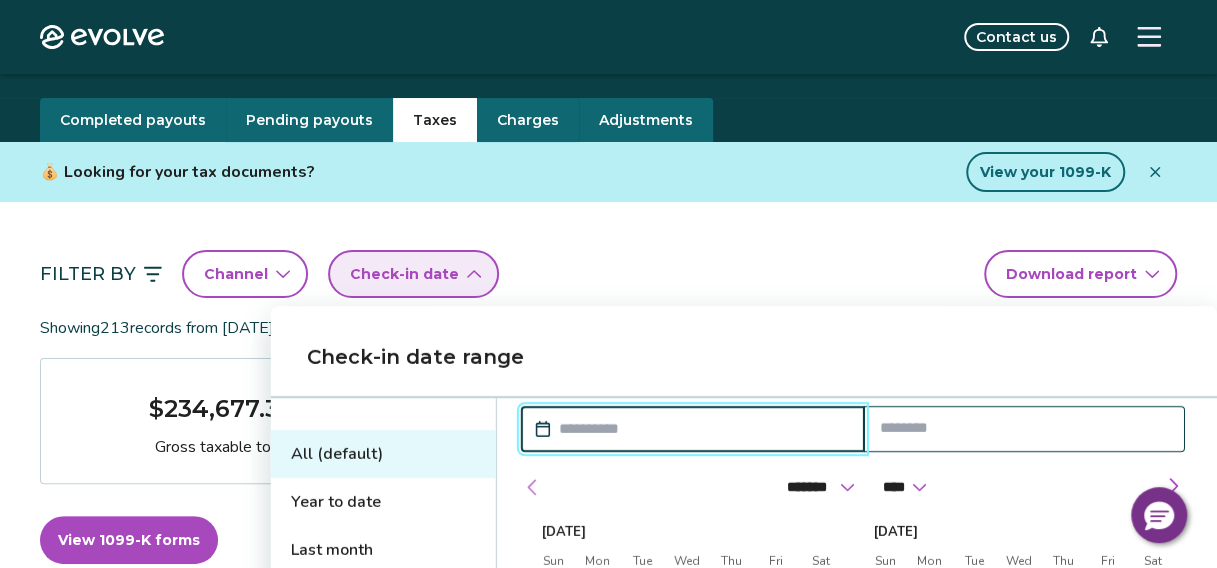 click at bounding box center [533, 487] 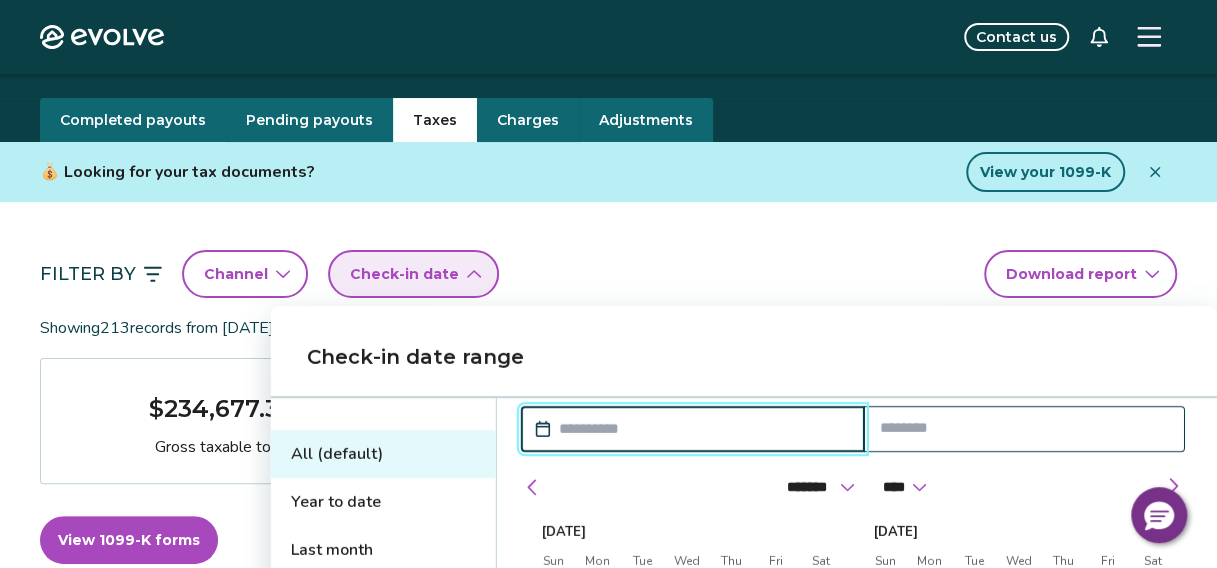 click at bounding box center [703, 429] 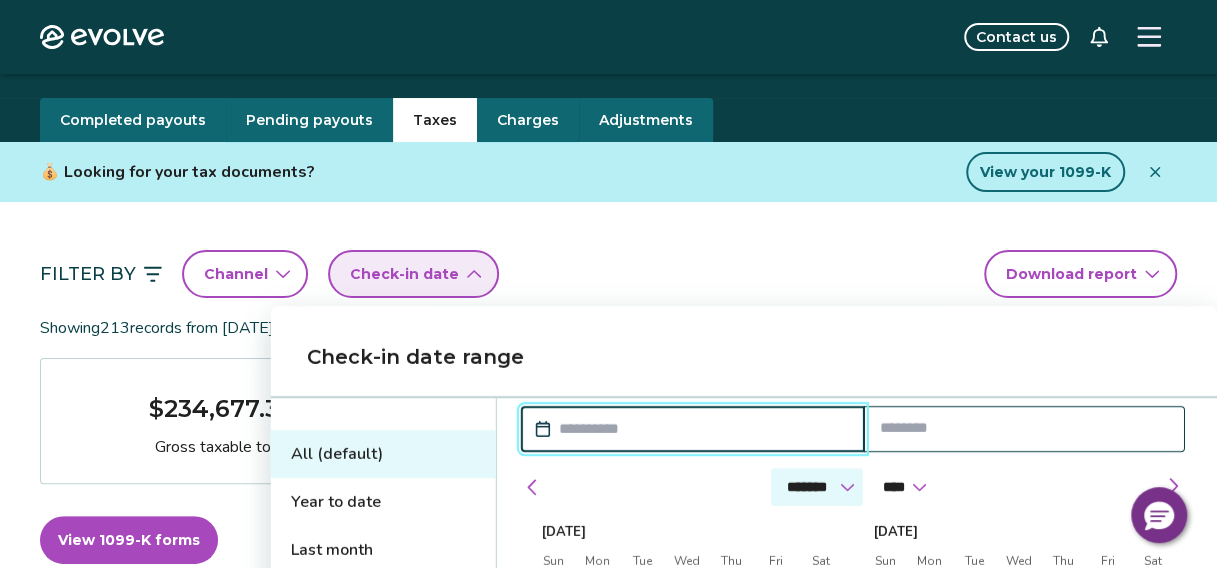 click on "******* ******** ***** ***** *** **** **** ****** ********* ******* ******** ********" at bounding box center [817, 487] 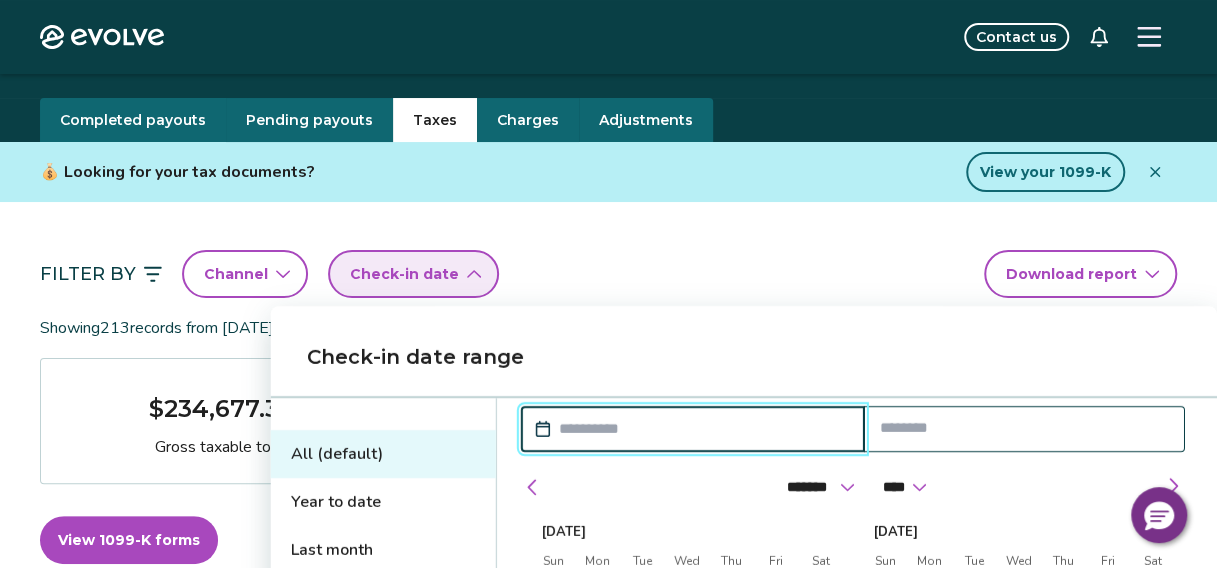 click on "******* ******** ***** ***** *** **** **** ****** ********* ******* ******** ********" at bounding box center (817, 487) 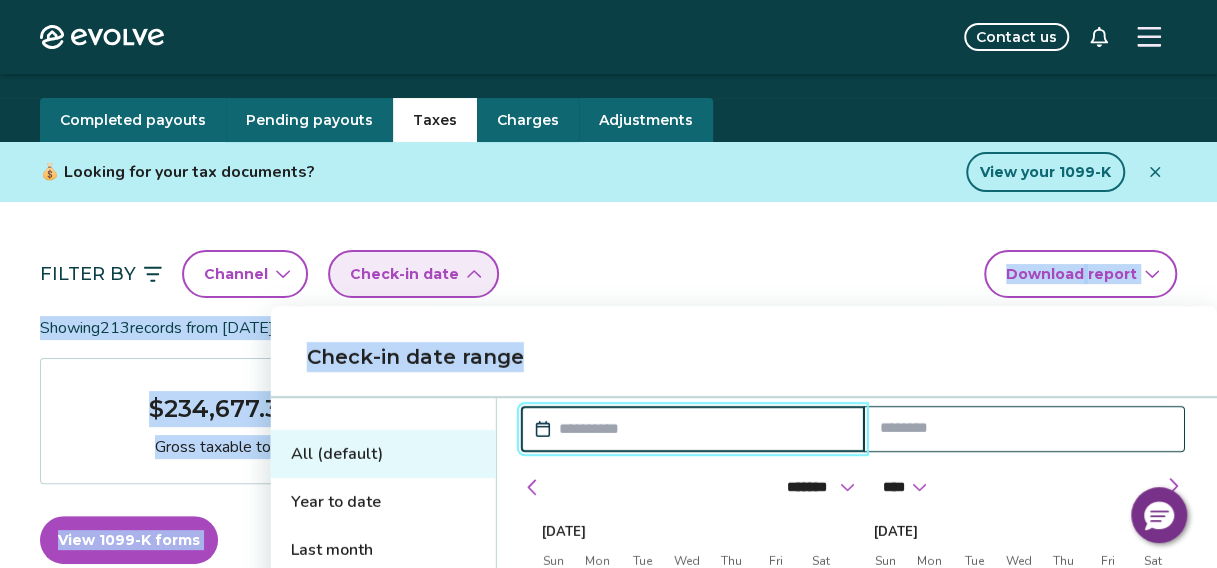 drag, startPoint x: 780, startPoint y: 348, endPoint x: 766, endPoint y: 222, distance: 126.77539 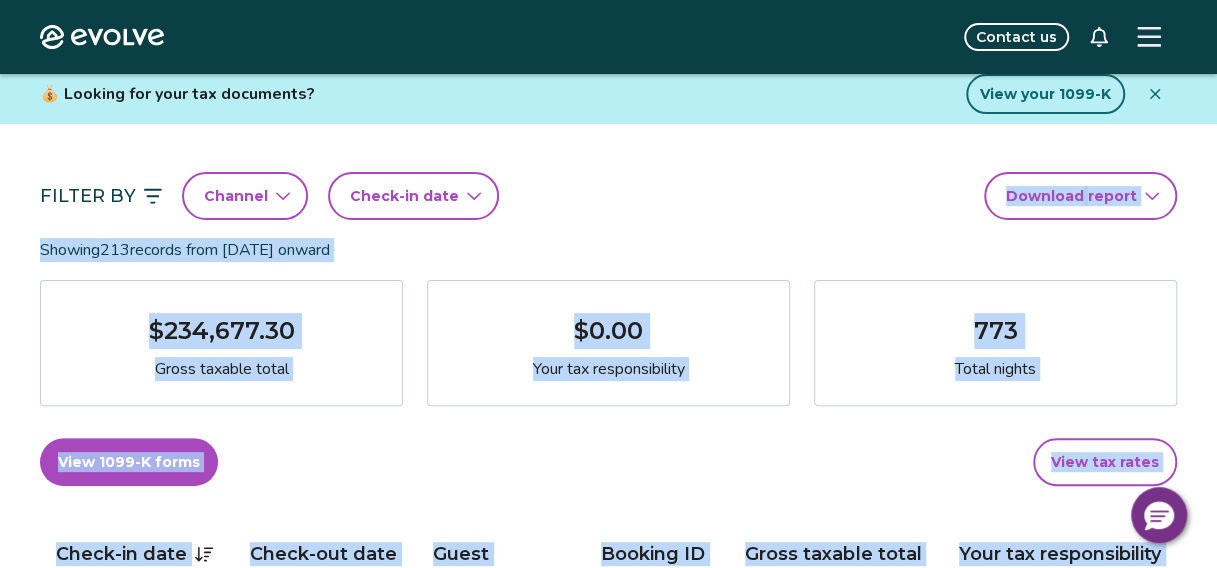 scroll, scrollTop: 120, scrollLeft: 0, axis: vertical 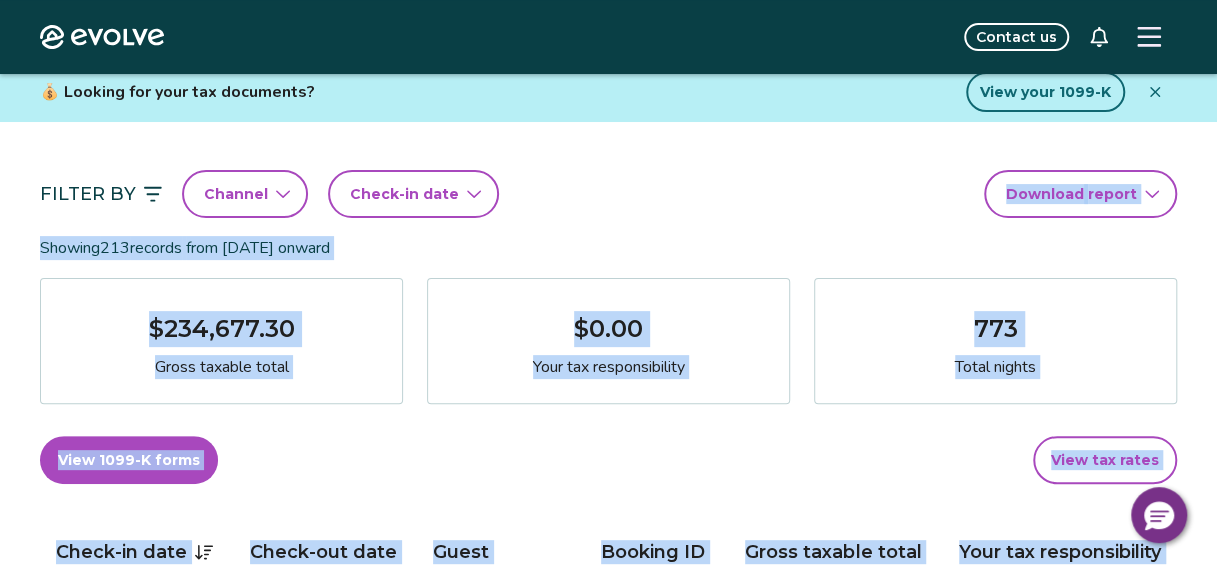 click on "View 1099-K forms View tax rates" at bounding box center (608, 460) 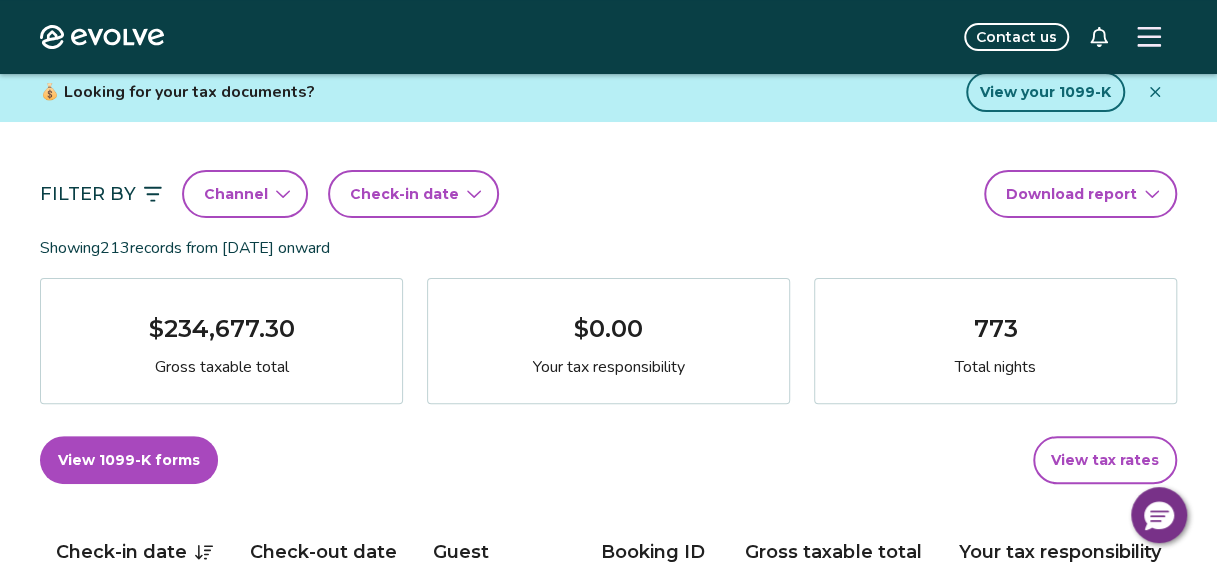 click on "Filter By  Channel Check-in date Download   report" at bounding box center (608, 194) 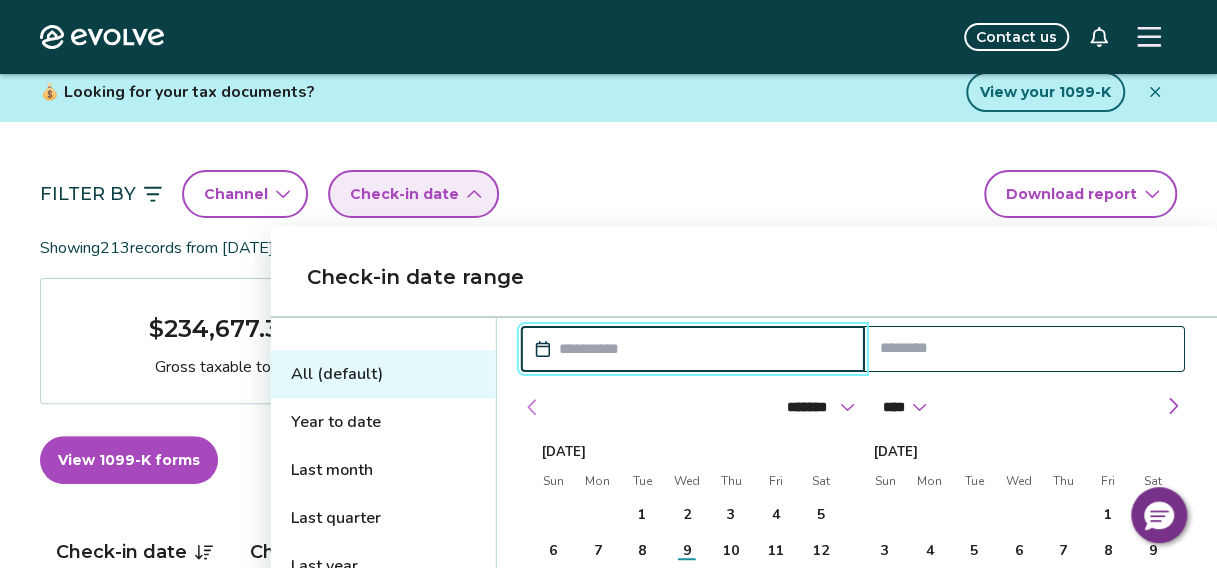 click at bounding box center [533, 407] 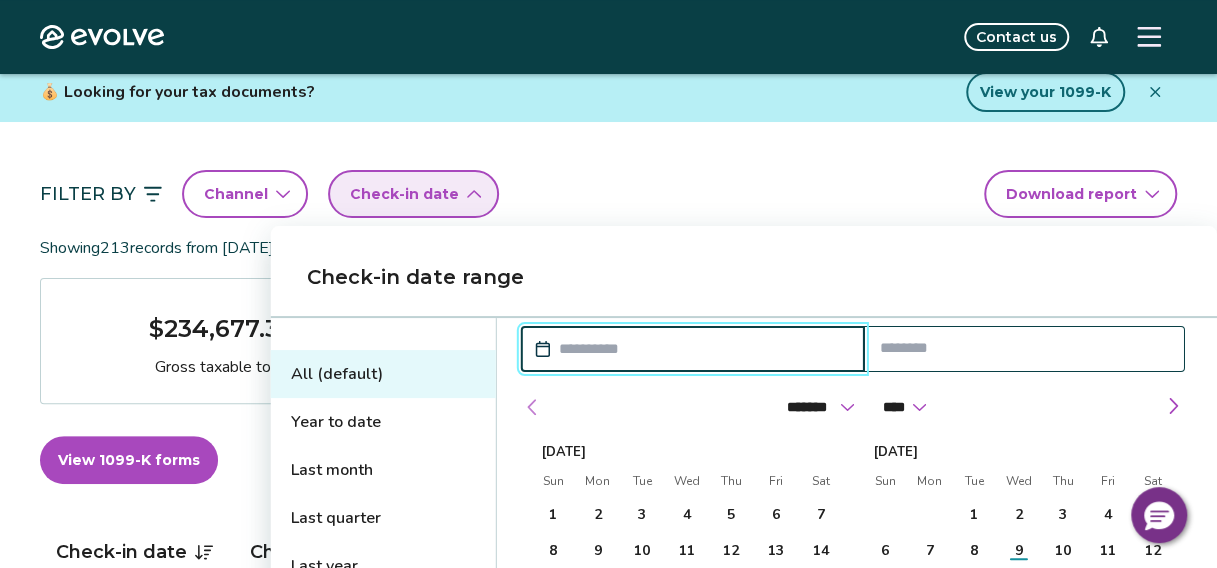 click at bounding box center [533, 407] 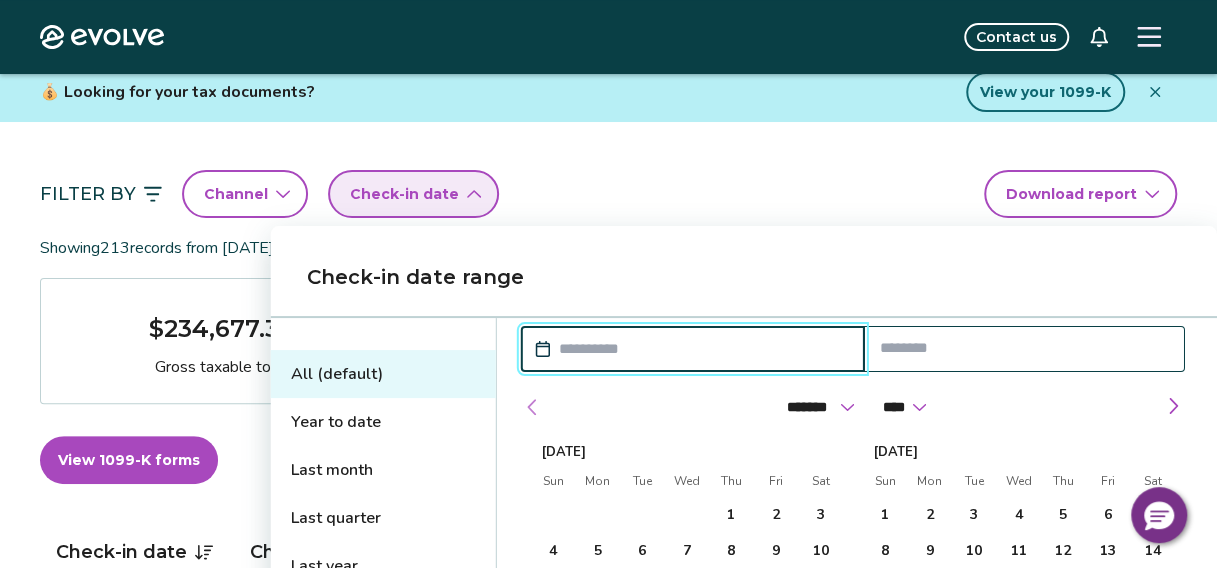 click at bounding box center [533, 407] 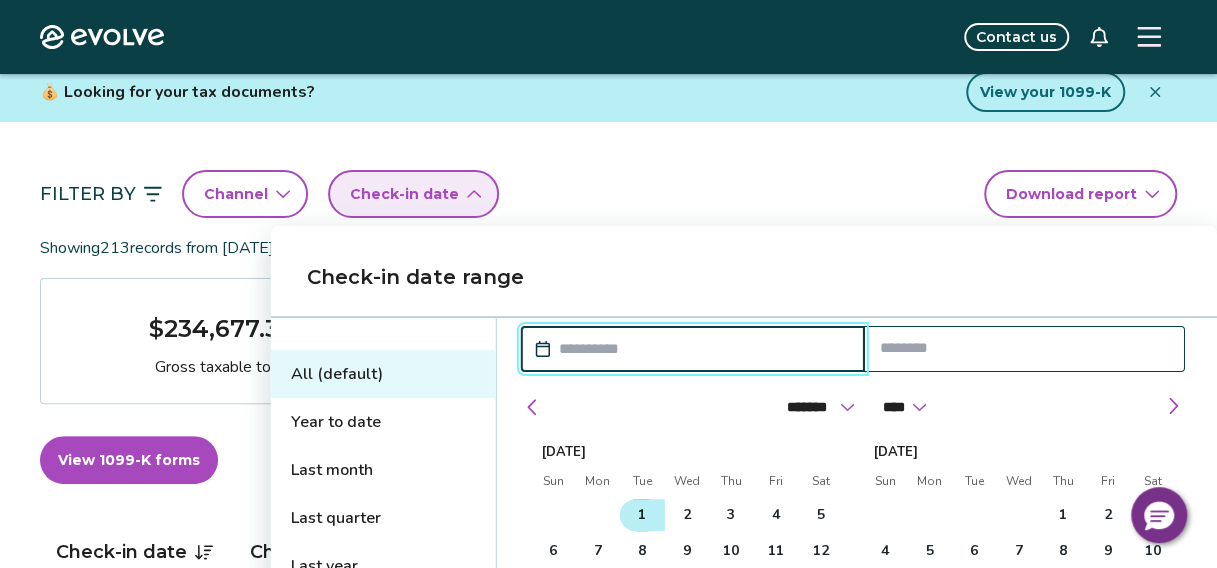 click on "1" at bounding box center (642, 515) 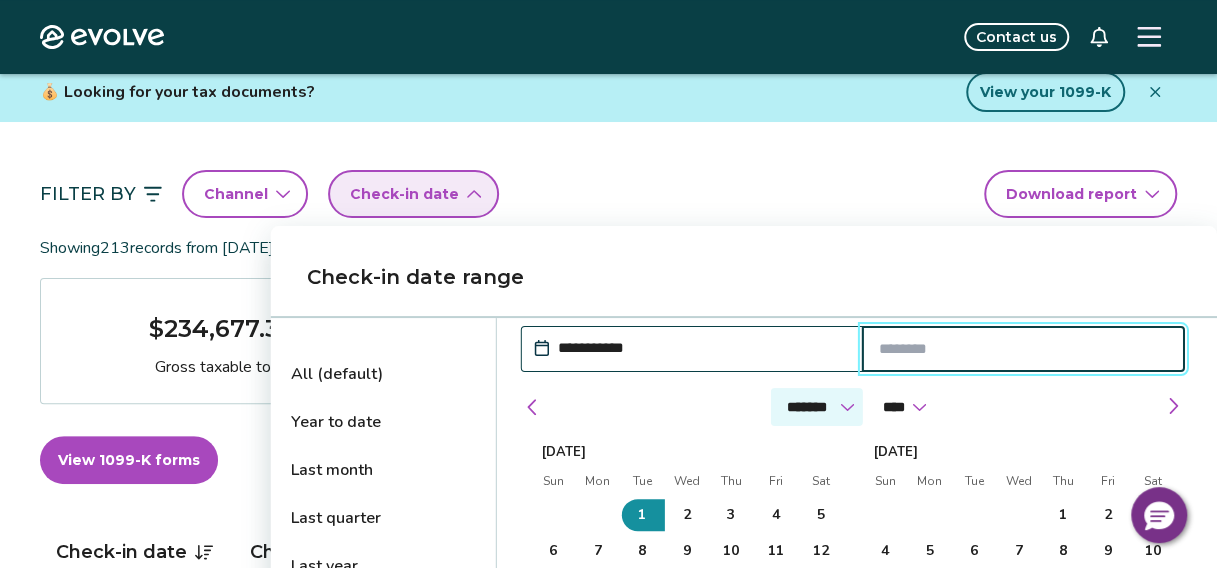 click on "******* ******** ***** ***** *** **** **** ****** ********* ******* ******** ********" at bounding box center [817, 407] 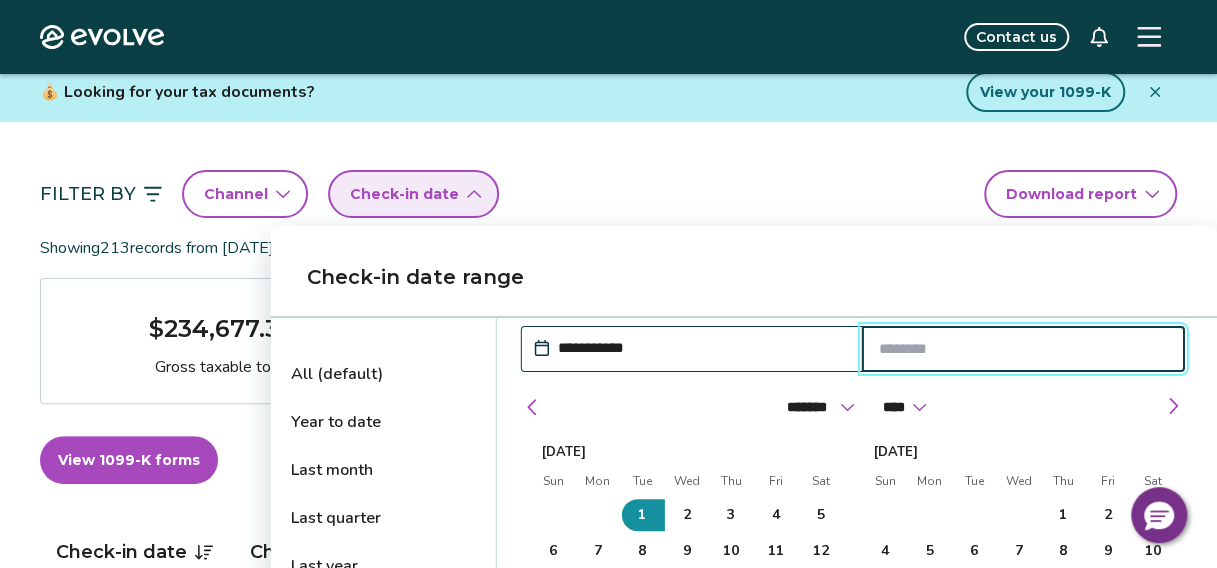 select on "*" 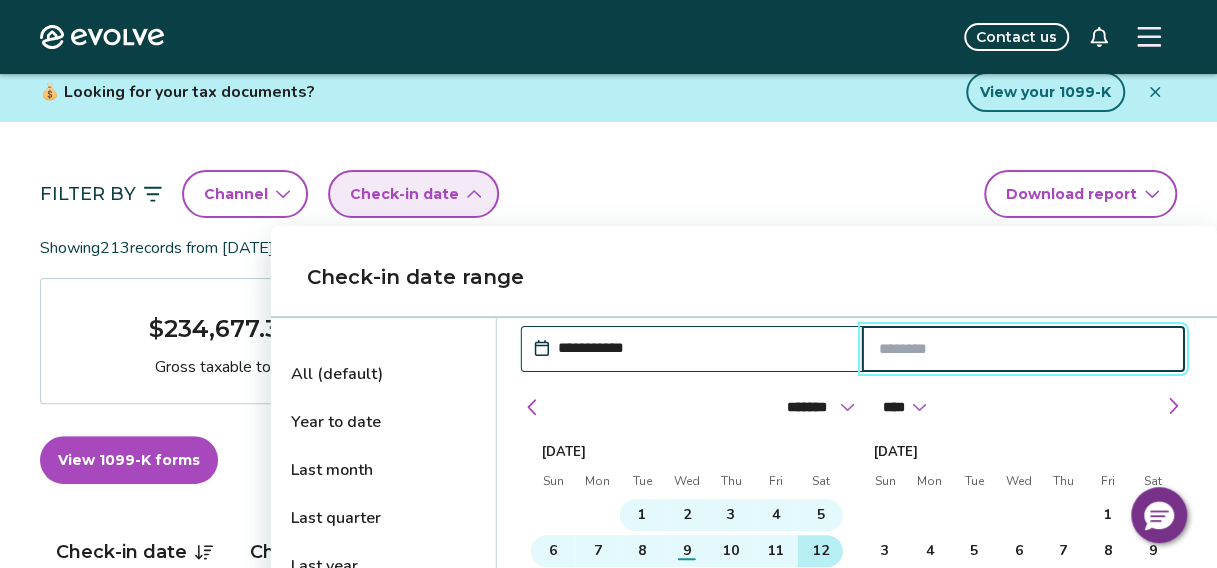 click on "12" at bounding box center (820, 551) 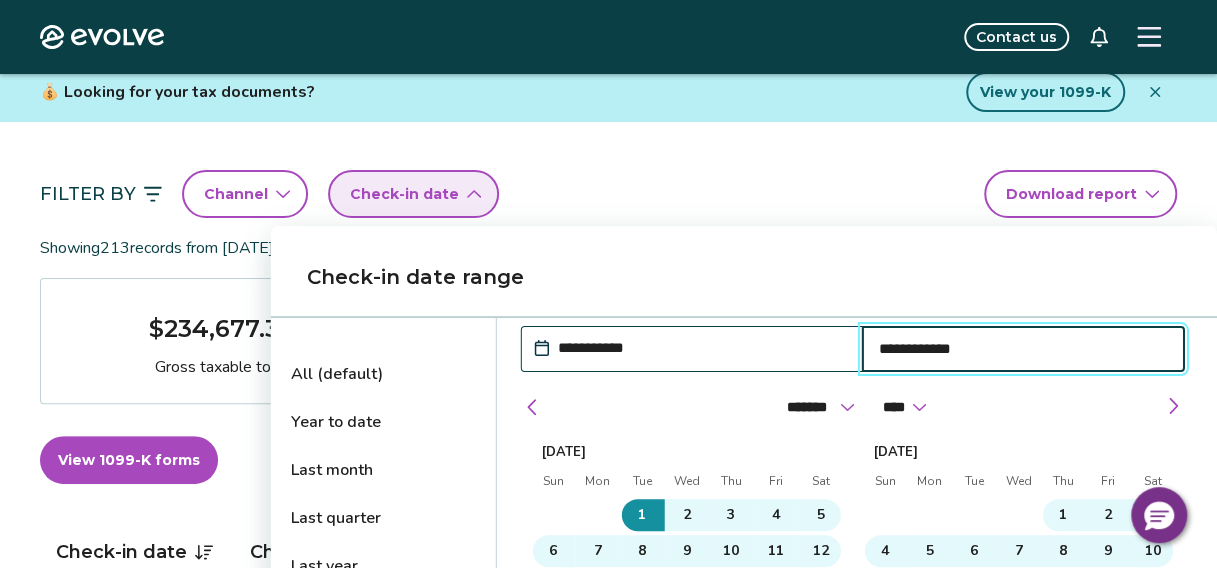 click on "**********" at bounding box center (1023, 349) 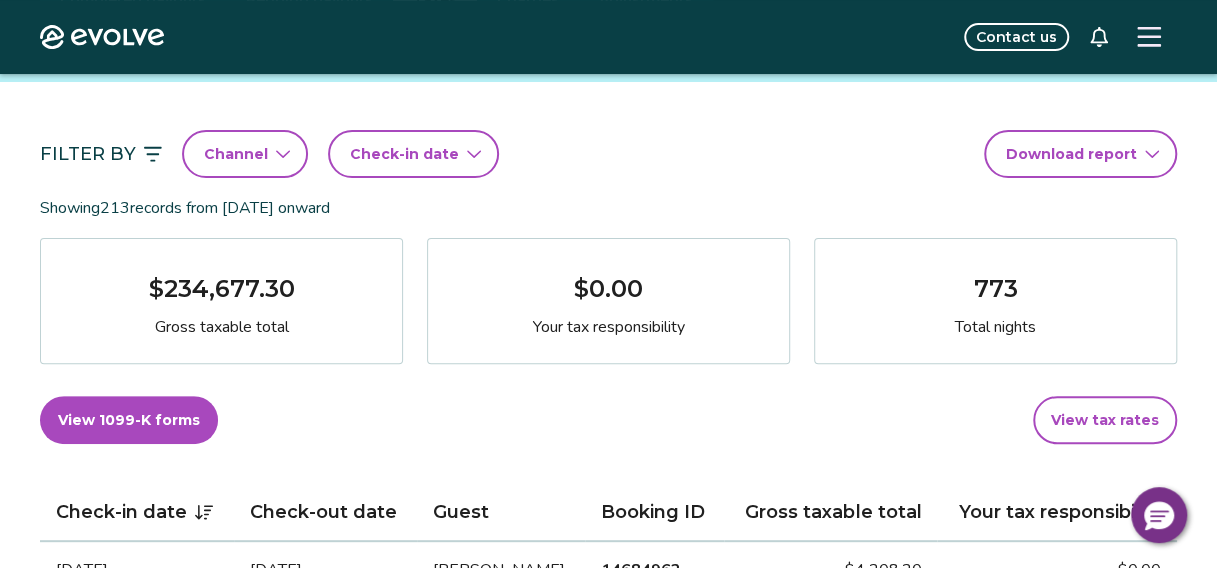 scroll, scrollTop: 200, scrollLeft: 0, axis: vertical 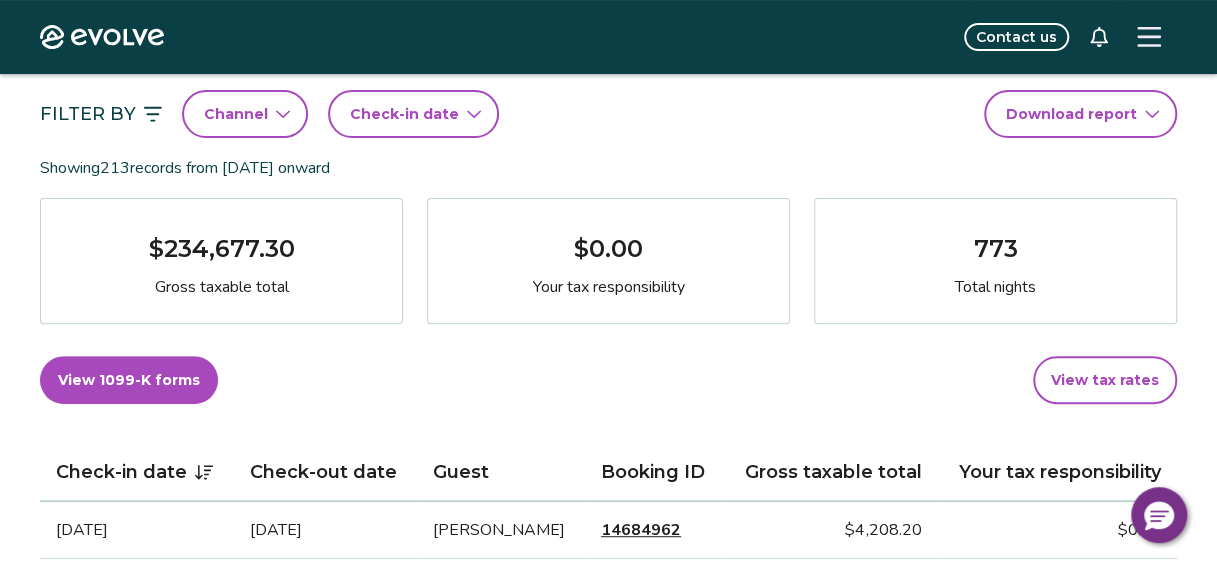 click on "Check-in date" at bounding box center [413, 114] 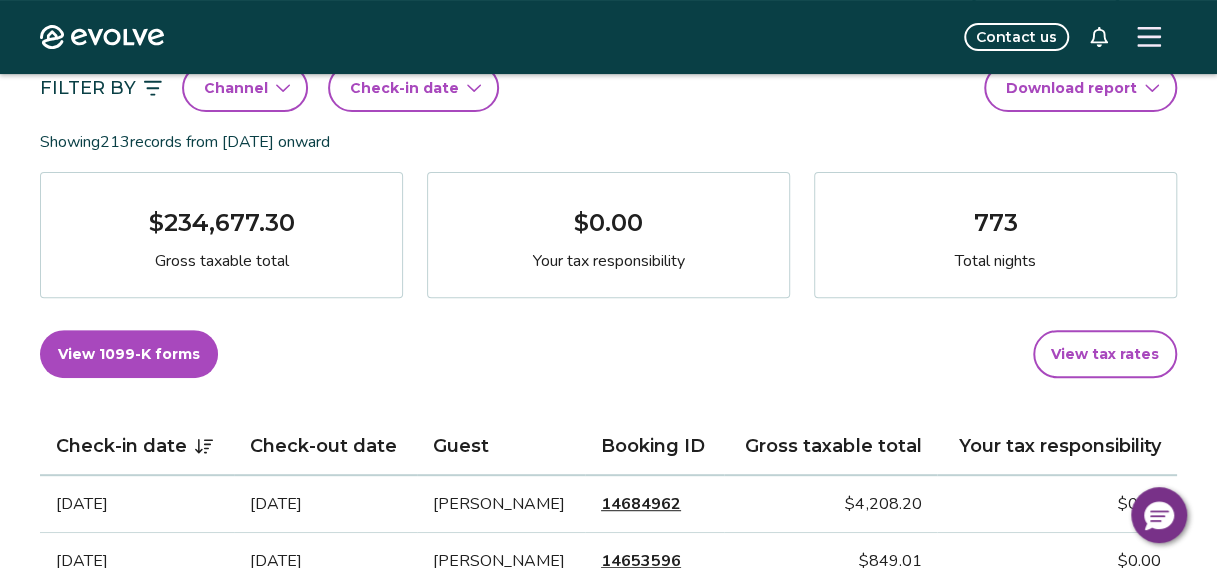 scroll, scrollTop: 240, scrollLeft: 0, axis: vertical 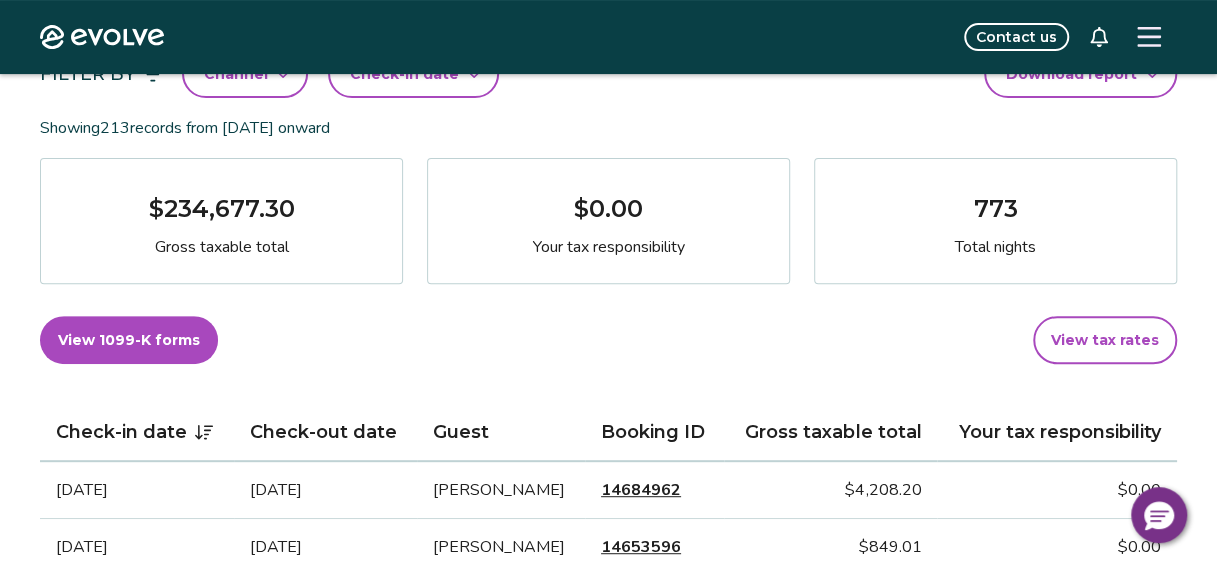 click on "Check-in date" at bounding box center (413, 74) 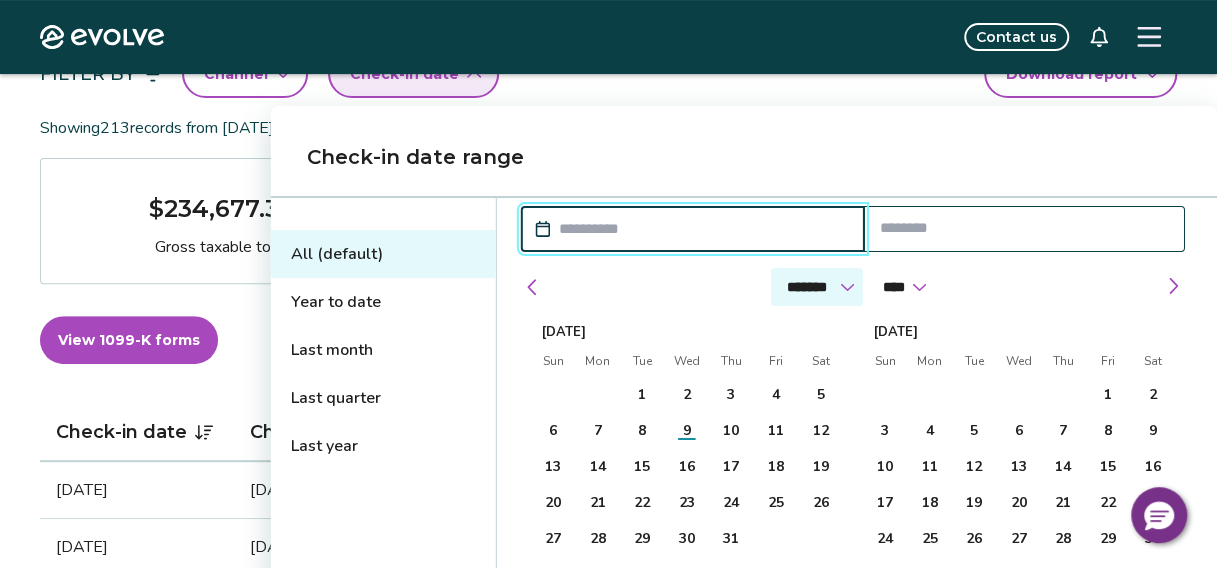 click on "******* ******** ***** ***** *** **** **** ****** ********* ******* ******** ********" at bounding box center (817, 287) 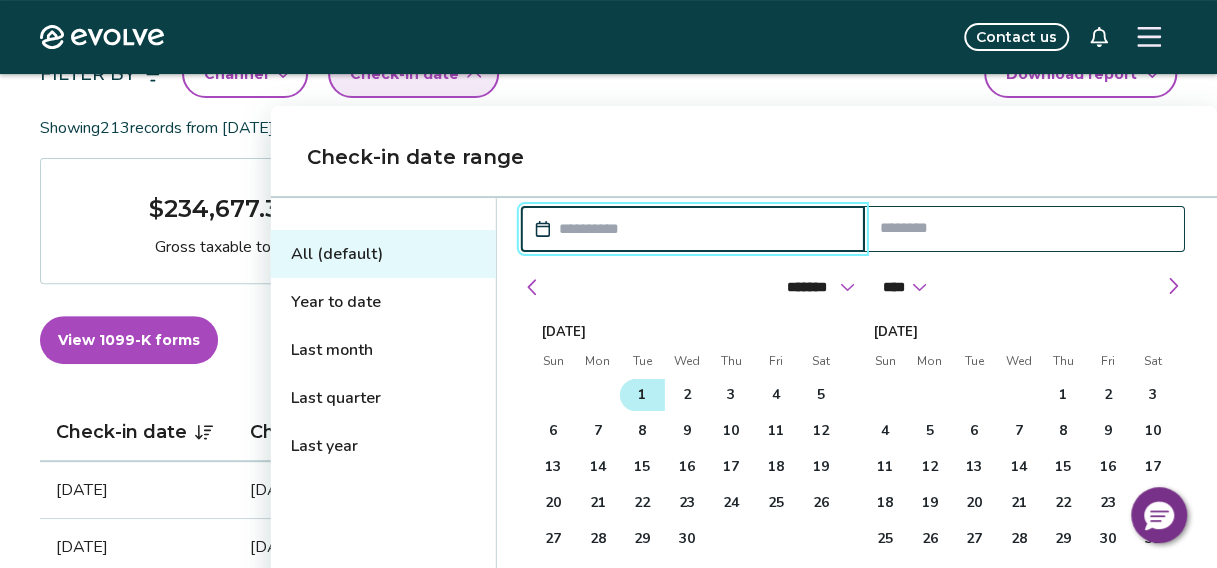 click on "1" at bounding box center [642, 395] 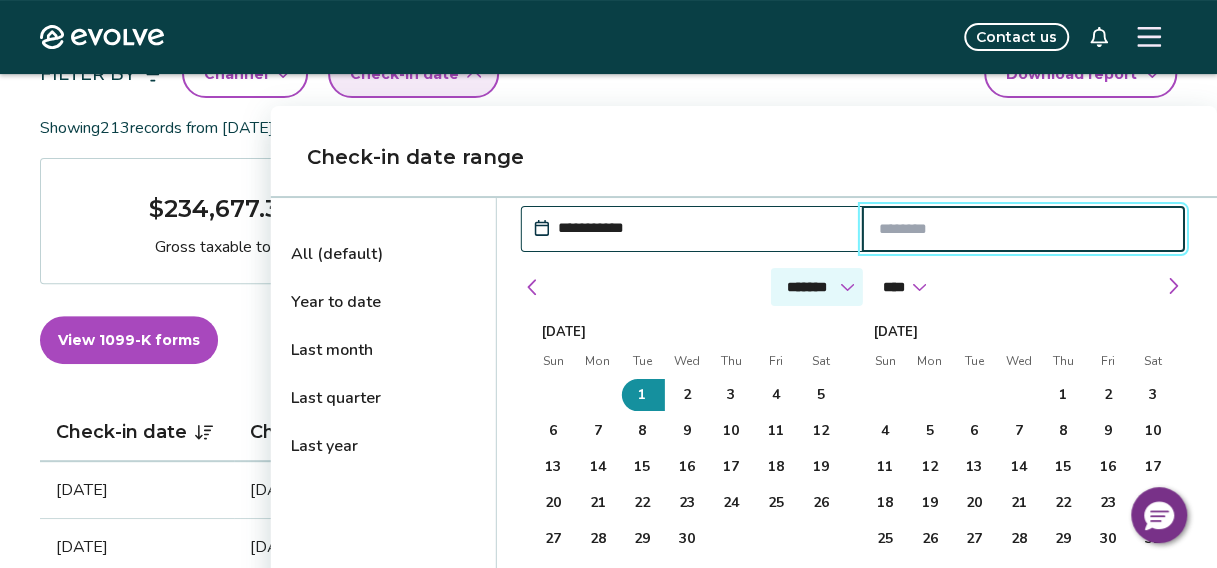 click on "******* ******** ***** ***** *** **** **** ****** ********* ******* ******** ********" at bounding box center (817, 287) 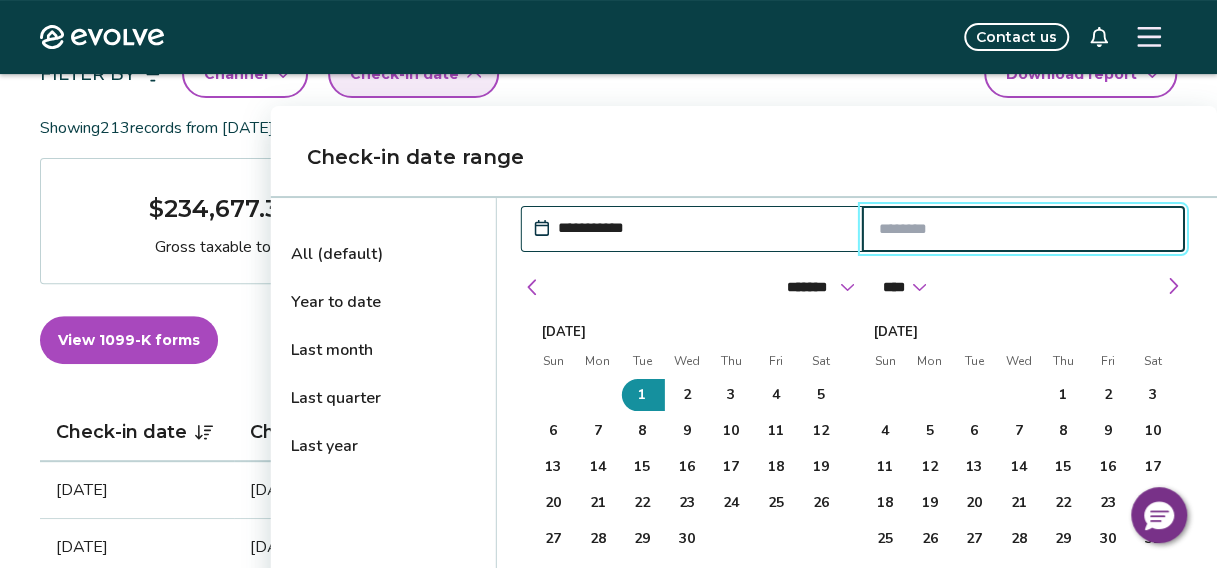 select on "*" 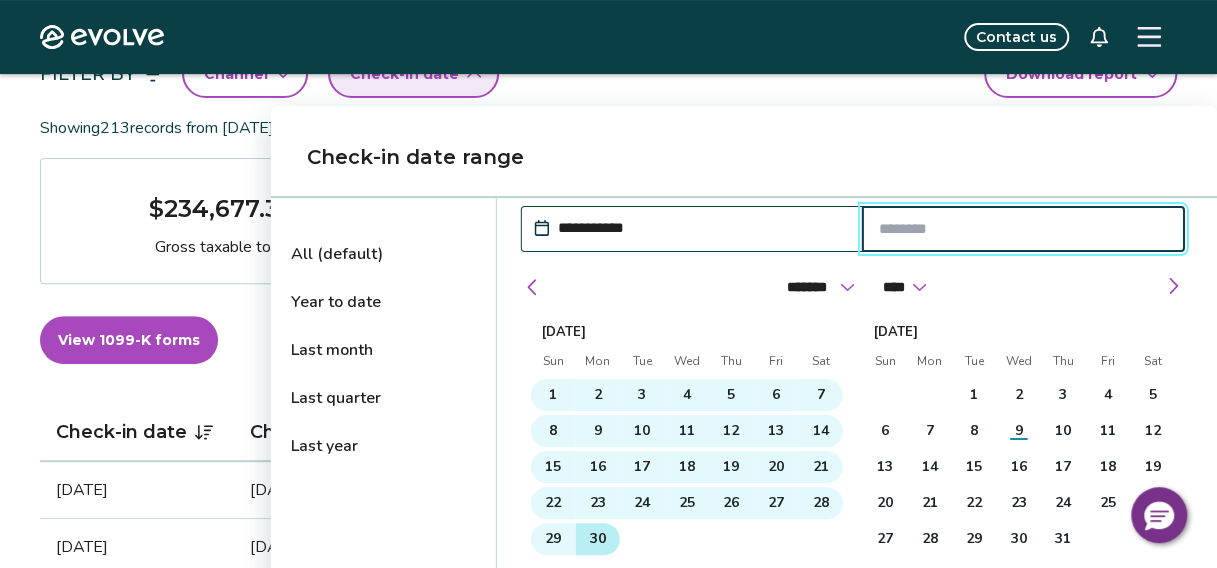 click on "30" at bounding box center [597, 539] 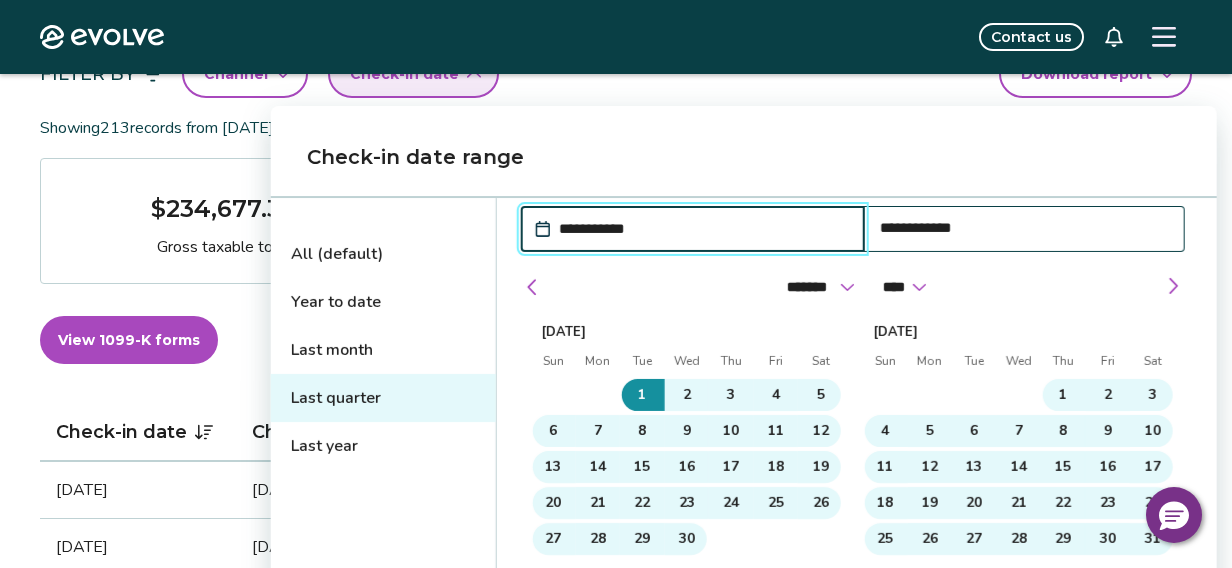 click on "Evolve Contact us Reports Completed payouts Pending payouts Taxes Charges Adjustments 💰 Looking for your tax documents? View your 1099-K Filter By  Channel Check-in date Download   report Showing  213  records    from [DATE] onward $234,677.30 Gross taxable total $0.00 Your tax responsibility 773 Total nights View 1099-K forms View tax rates Check-in date Check-out date Guest Booking ID Gross taxable total Your tax responsibility [DATE] [DATE] [PERSON_NAME] 14684962 $4,208.20 $0.00 [DATE] [DATE] [PERSON_NAME] 14653596 $849.01 $0.00 [DATE] [DATE] [PERSON_NAME] 13767007 $1,227.00 $0.00 [DATE] [DATE] [PERSON_NAME] 14695099 $1,488.00 $0.00 [DATE] [DATE] [PERSON_NAME] 14226170 $1,159.01 $0.00 [DATE] [DATE] [PERSON_NAME] 14341814 $1,836.00 $0.00 [DATE] [DATE] [PERSON_NAME] 14823380 $1,029.00 $0.00 [DATE] [DATE] [PERSON_NAME] 14775344 $775.99 $0.00 [DATE] [DATE] [PERSON_NAME] 14265846 1 2" at bounding box center (616, 1322) 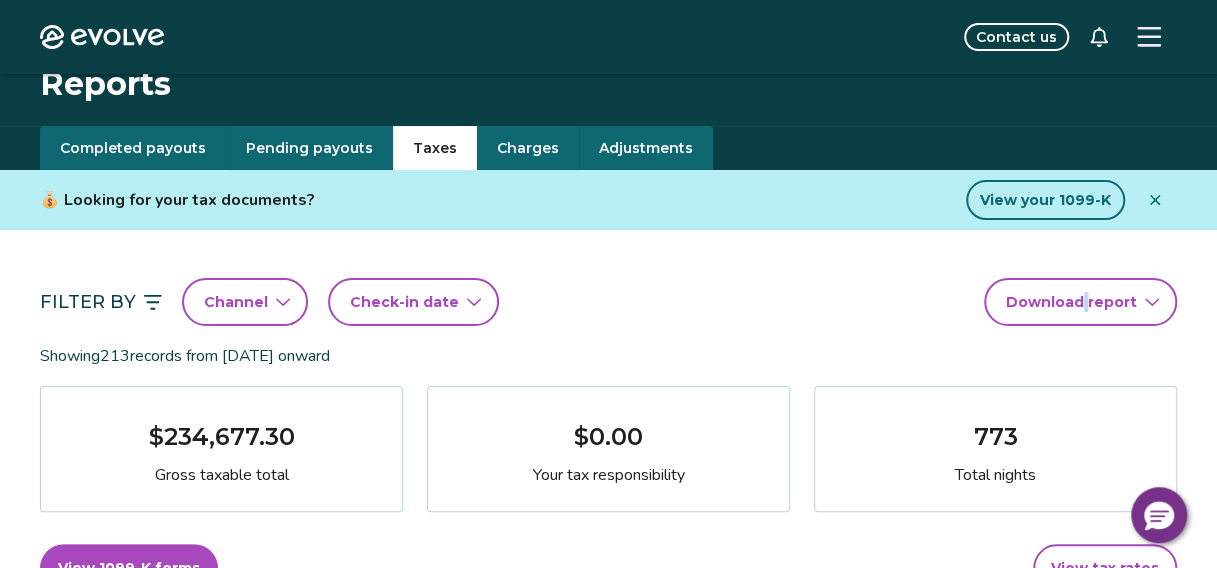 scroll, scrollTop: 0, scrollLeft: 0, axis: both 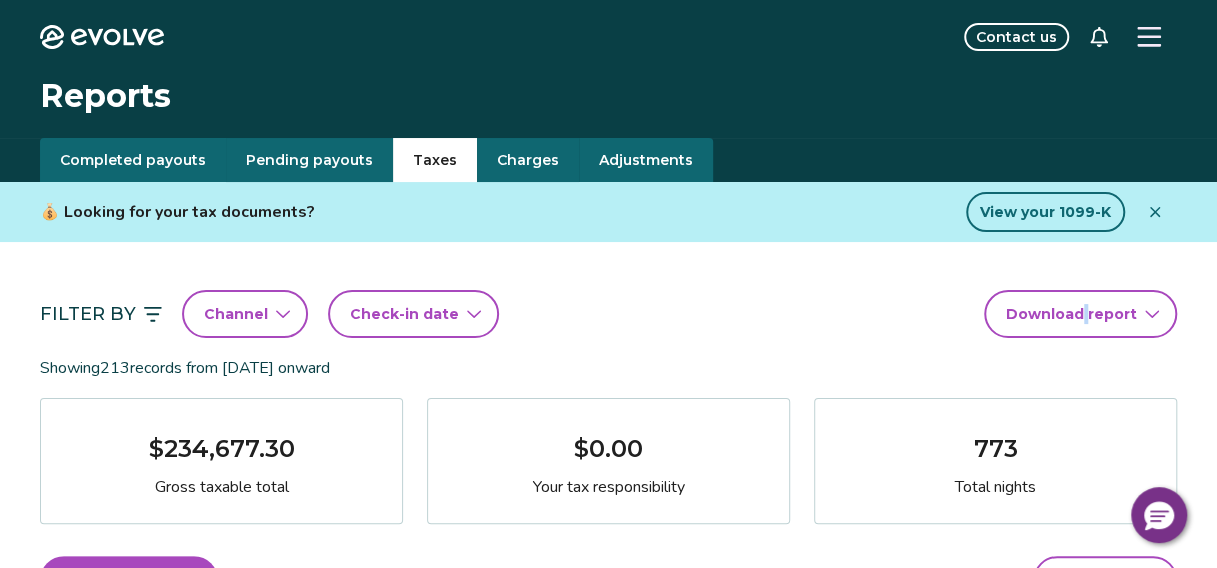 click on "Evolve Contact us Reports Completed payouts Pending payouts Taxes Charges Adjustments 💰 Looking for your tax documents? View your 1099-K Filter By  Channel Check-in date Download   report Showing  213  records    from [DATE] onward $234,677.30 Gross taxable total $0.00 Your tax responsibility 773 Total nights View 1099-K forms View tax rates Check-in date Check-out date Guest Booking ID Gross taxable total Your tax responsibility [DATE] [DATE] [PERSON_NAME] 14684962 $4,208.20 $0.00 [DATE] [DATE] [PERSON_NAME] 14653596 $849.01 $0.00 [DATE] [DATE] [PERSON_NAME] 13767007 $1,227.00 $0.00 [DATE] [DATE] [PERSON_NAME] 14695099 $1,488.00 $0.00 [DATE] [DATE] [PERSON_NAME] 14226170 $1,159.01 $0.00 [DATE] [DATE] [PERSON_NAME] 14341814 $1,836.00 $0.00 [DATE] [DATE] [PERSON_NAME] 14823380 $1,029.00 $0.00 [DATE] [DATE] [PERSON_NAME] 14775344 $775.99 $0.00 [DATE] [DATE] [PERSON_NAME] 14265846 1 2" at bounding box center (608, 1562) 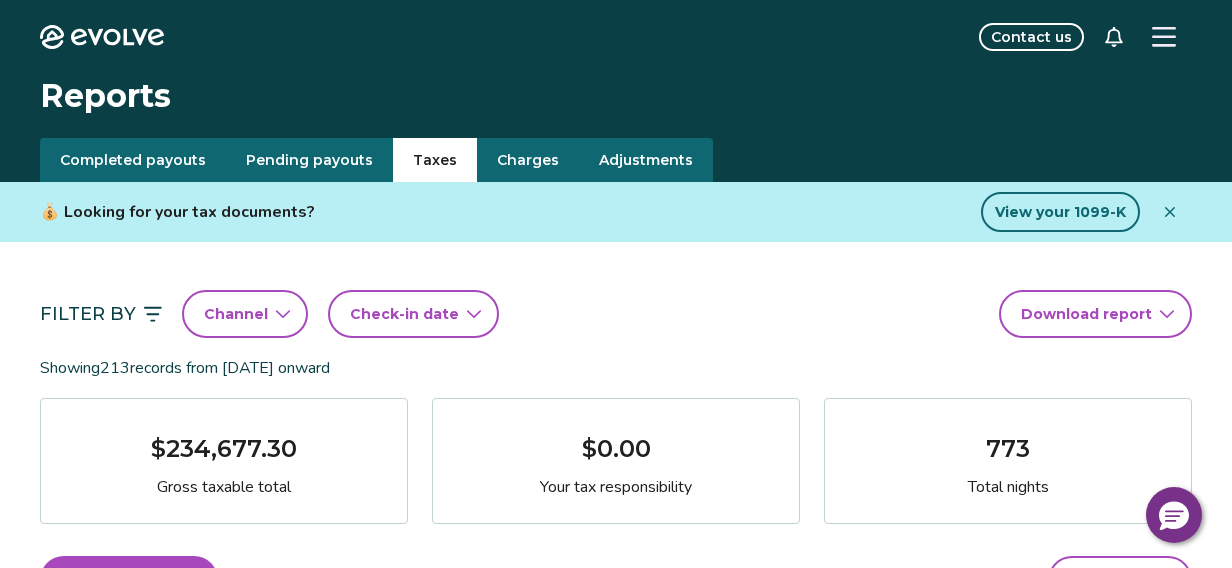 click on "Evolve Contact us Reports Completed payouts Pending payouts Taxes Charges Adjustments 💰 Looking for your tax documents? View your 1099-K Filter By  Channel Check-in date Download   report Showing  213  records    from [DATE] onward $234,677.30 Gross taxable total $0.00 Your tax responsibility 773 Total nights View 1099-K forms View tax rates Check-in date Check-out date Guest Booking ID Gross taxable total Your tax responsibility [DATE] [DATE] [PERSON_NAME] 14684962 $4,208.20 $0.00 [DATE] [DATE] [PERSON_NAME] 14653596 $849.01 $0.00 [DATE] [DATE] [PERSON_NAME] 13767007 $1,227.00 $0.00 [DATE] [DATE] [PERSON_NAME] 14695099 $1,488.00 $0.00 [DATE] [DATE] [PERSON_NAME] 14226170 $1,159.01 $0.00 [DATE] [DATE] [PERSON_NAME] 14341814 $1,836.00 $0.00 [DATE] [DATE] [PERSON_NAME] 14823380 $1,029.00 $0.00 [DATE] [DATE] [PERSON_NAME] 14775344 $775.99 $0.00 [DATE] [DATE] [PERSON_NAME] 14265846 1 2" at bounding box center [616, 1562] 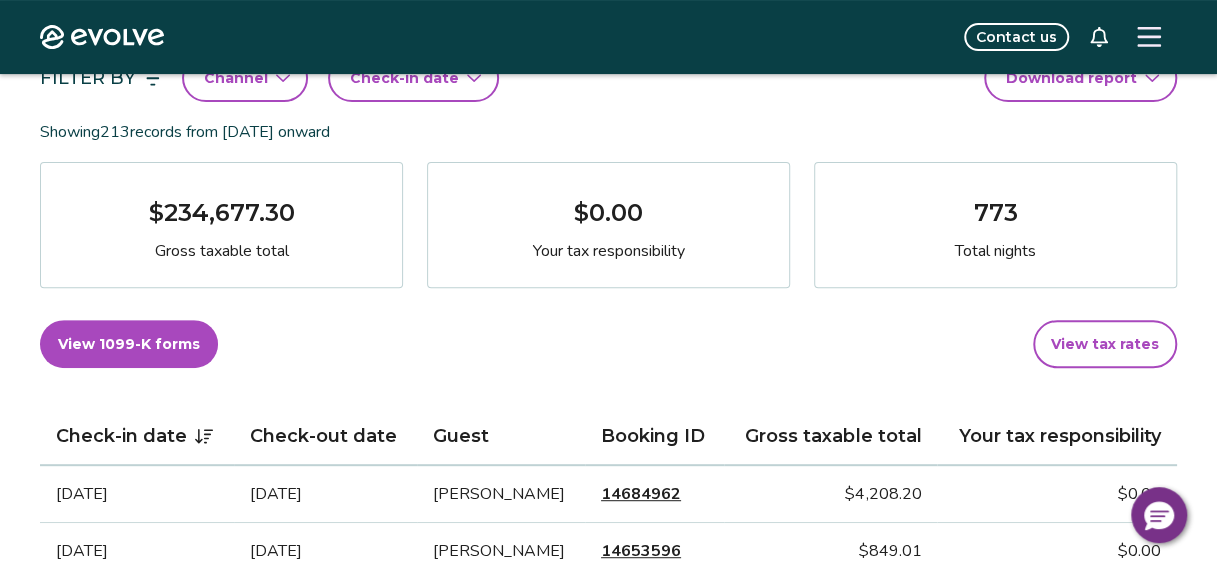 scroll, scrollTop: 216, scrollLeft: 0, axis: vertical 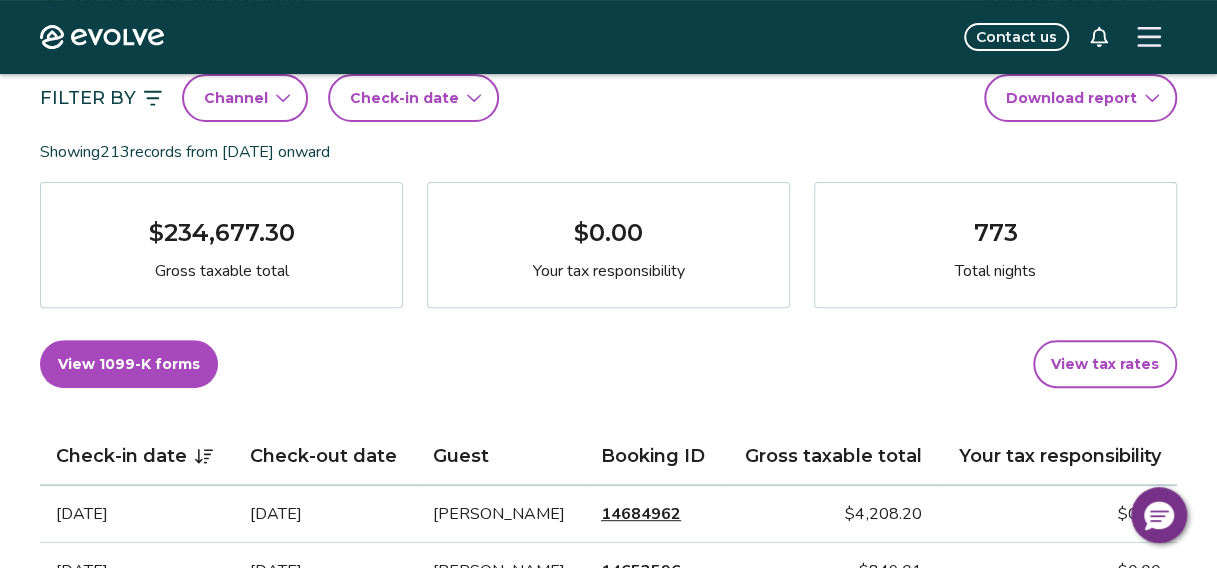click on "Check-in date" at bounding box center [413, 98] 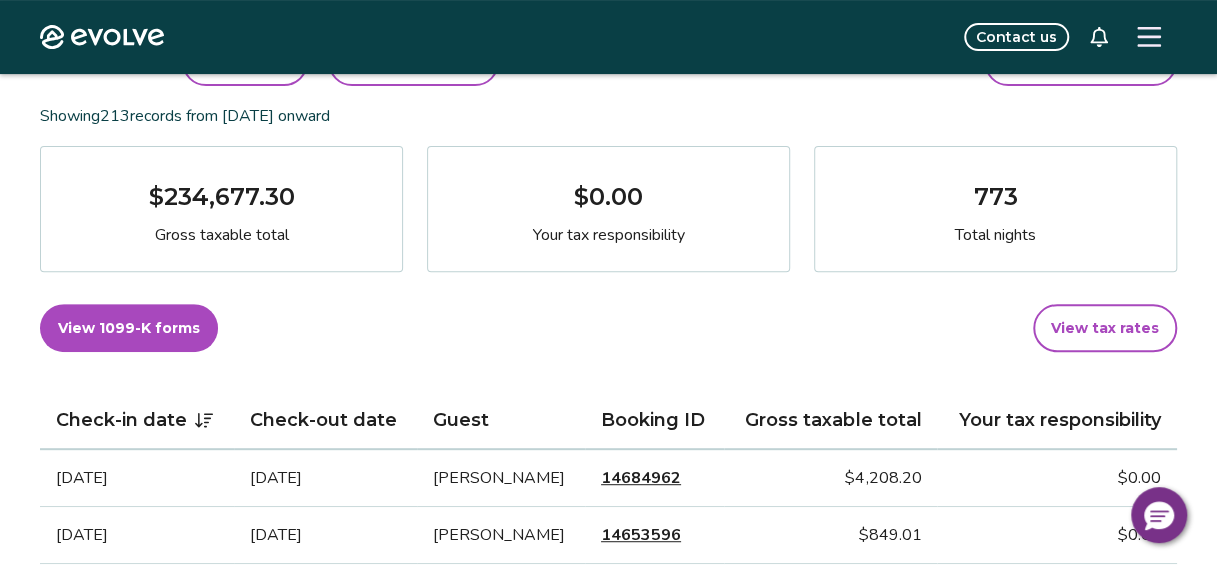 scroll, scrollTop: 248, scrollLeft: 0, axis: vertical 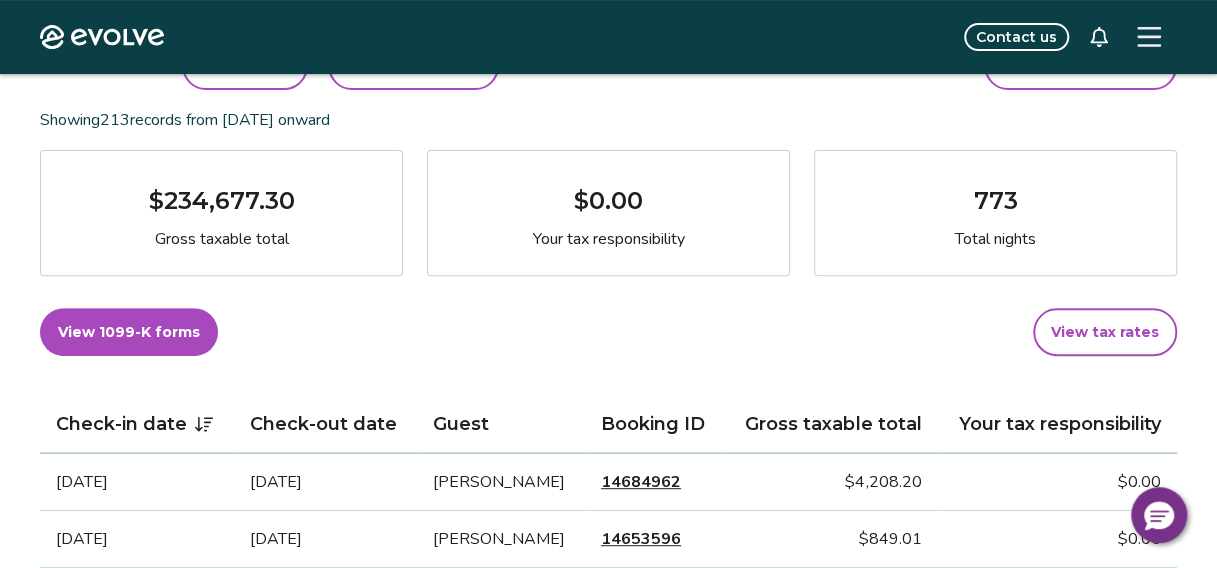 click on "Check-in date" at bounding box center (413, 66) 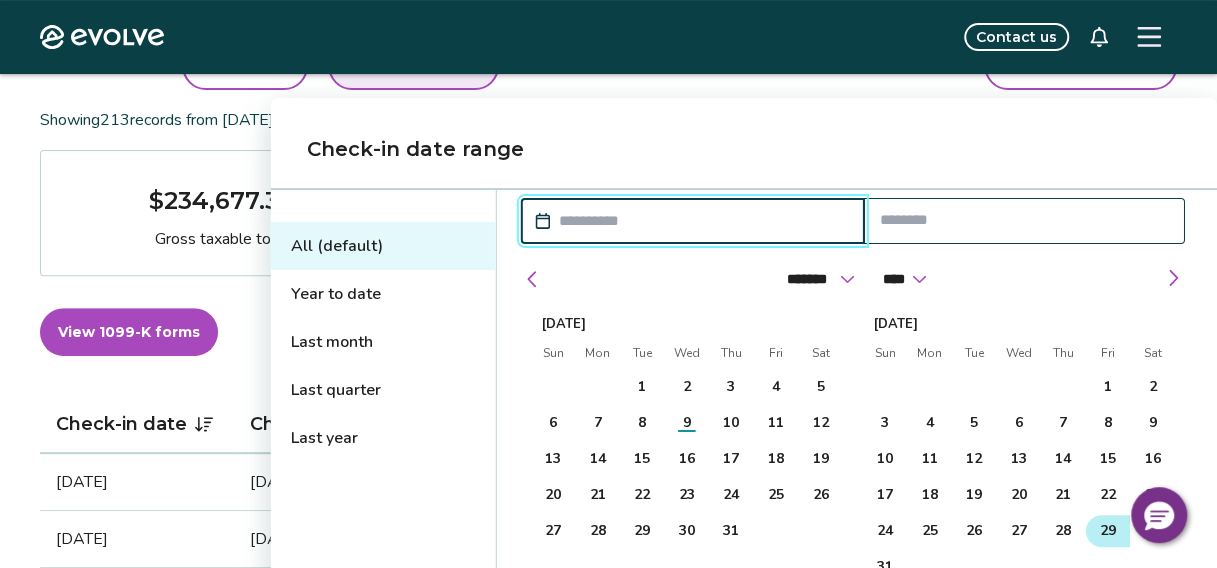 click on "27 28 29 30 31 1 2 3 4 5 6 7 8 9 10 11 12 13 14 15 16 17 18 19 20 21 22 23 24 25 26 27 28 29 30 31 1 2 3 4 5 6" at bounding box center (1019, 477) 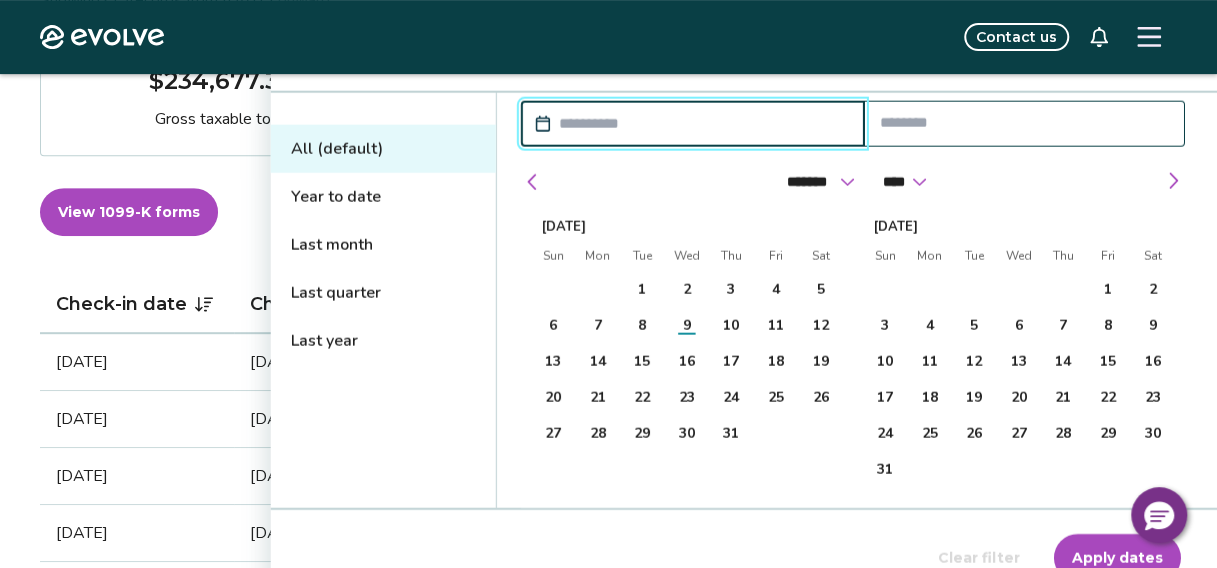 scroll, scrollTop: 328, scrollLeft: 0, axis: vertical 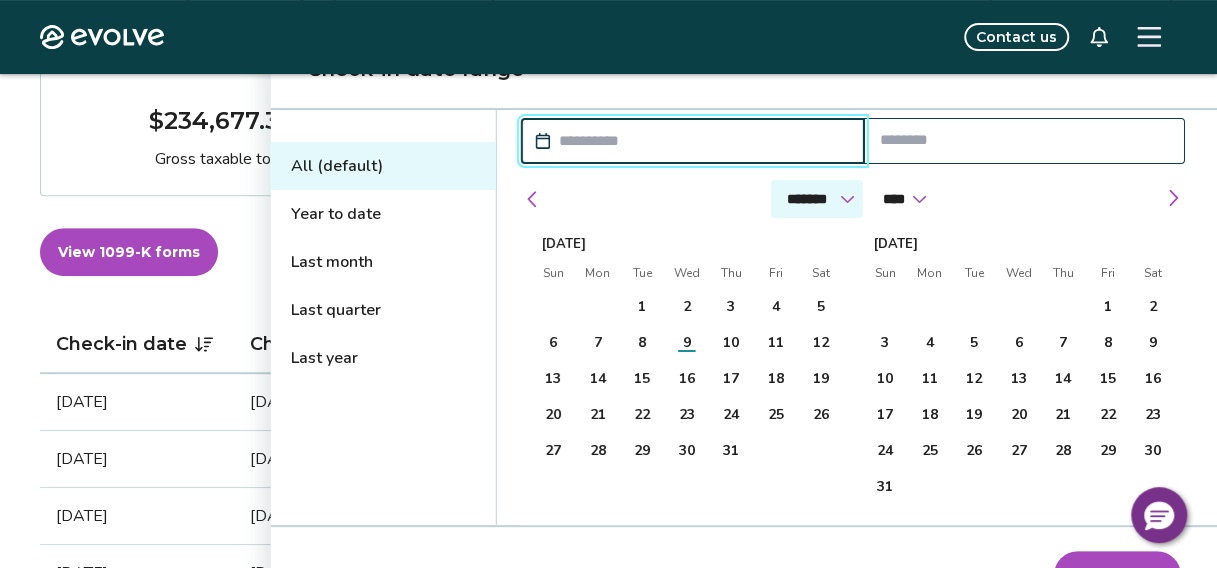 click on "******* ******** ***** ***** *** **** **** ****** ********* ******* ******** ********" at bounding box center [817, 199] 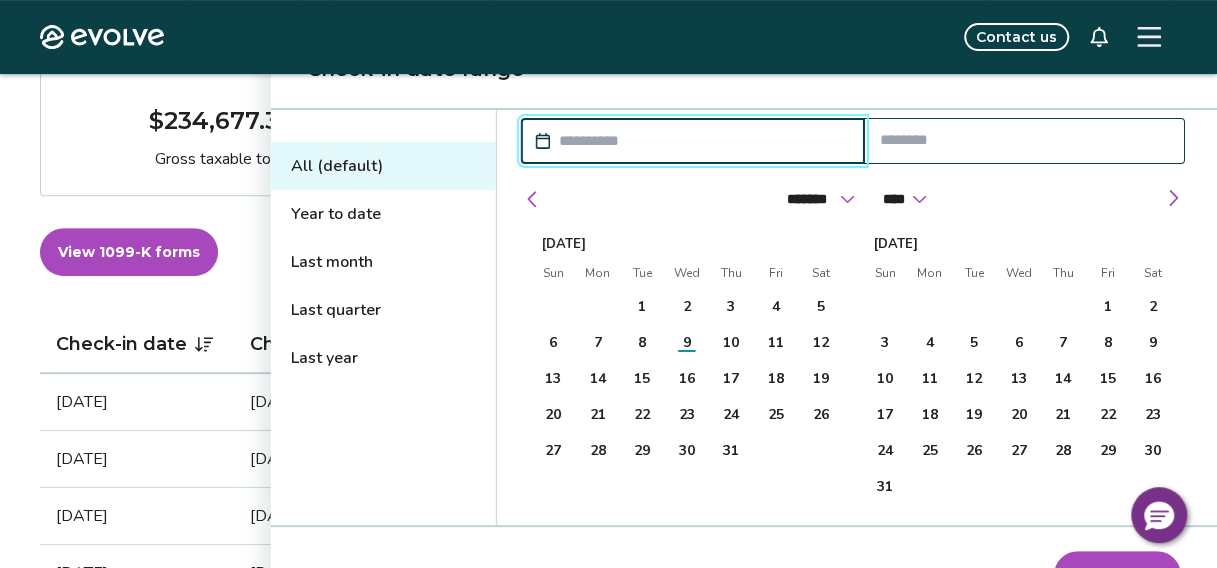 select on "*" 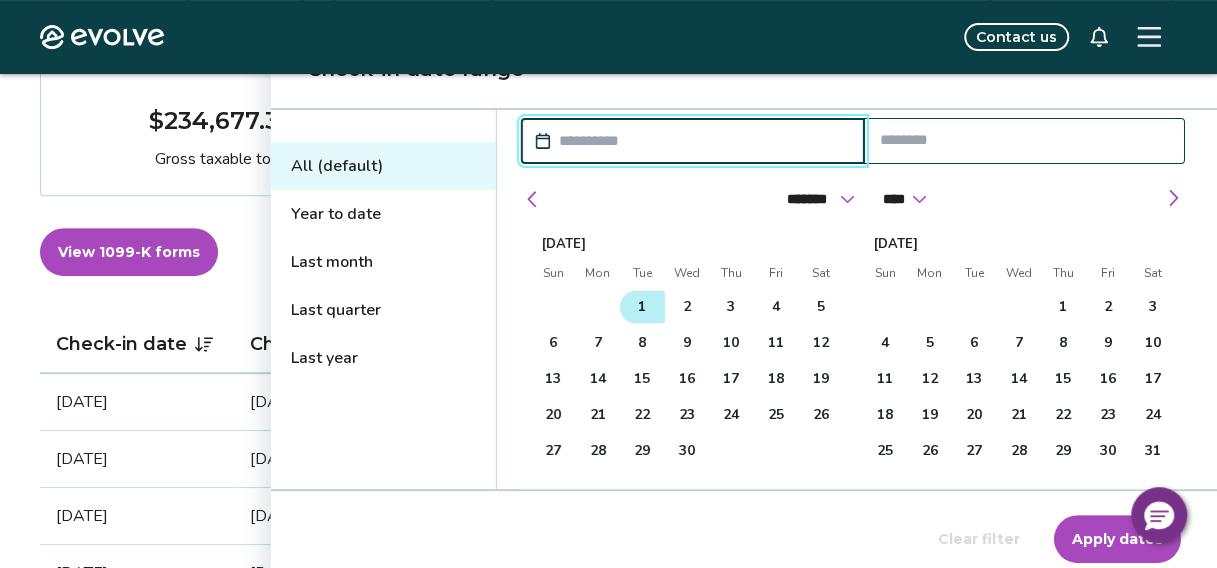 click on "1" at bounding box center (642, 307) 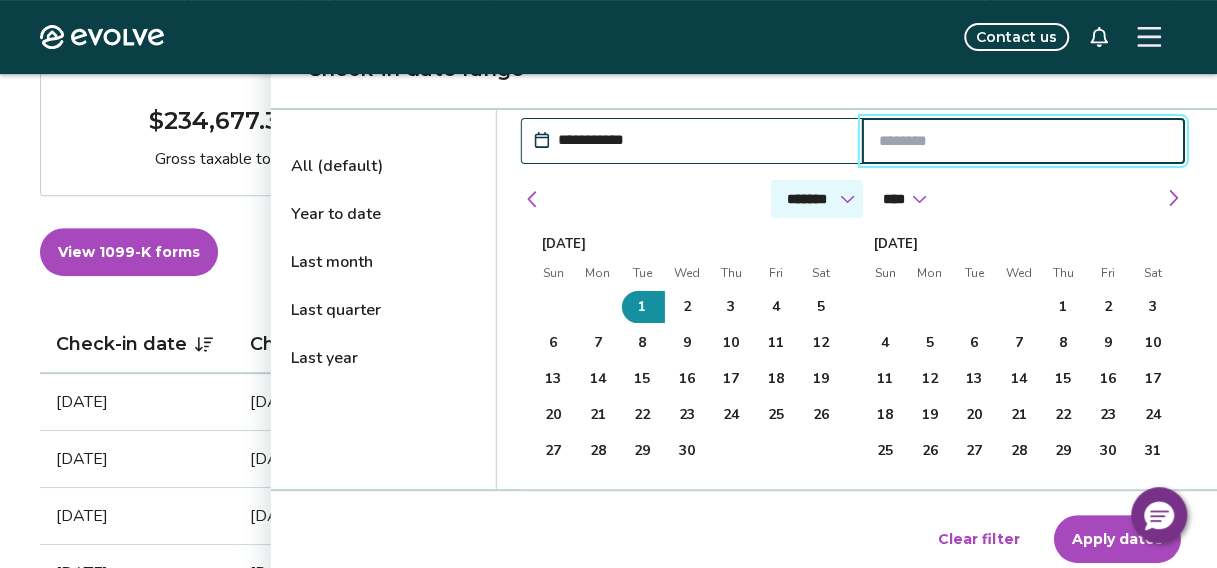 click on "******* ******** ***** ***** *** **** **** ****** ********* ******* ******** ********" at bounding box center (817, 199) 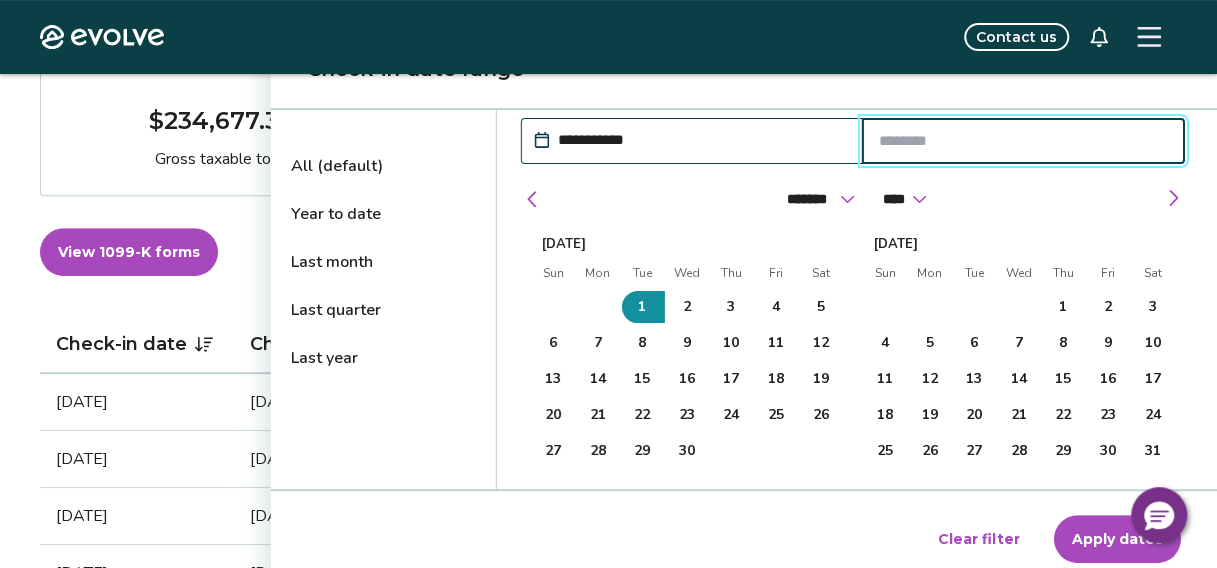 select on "*" 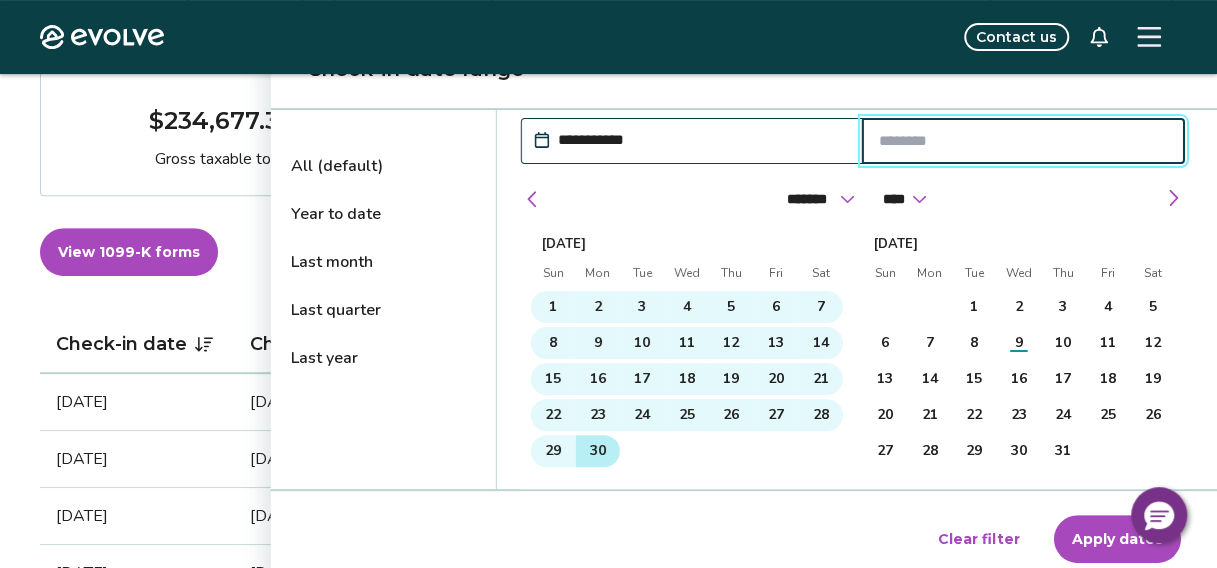 click on "30" at bounding box center [597, 451] 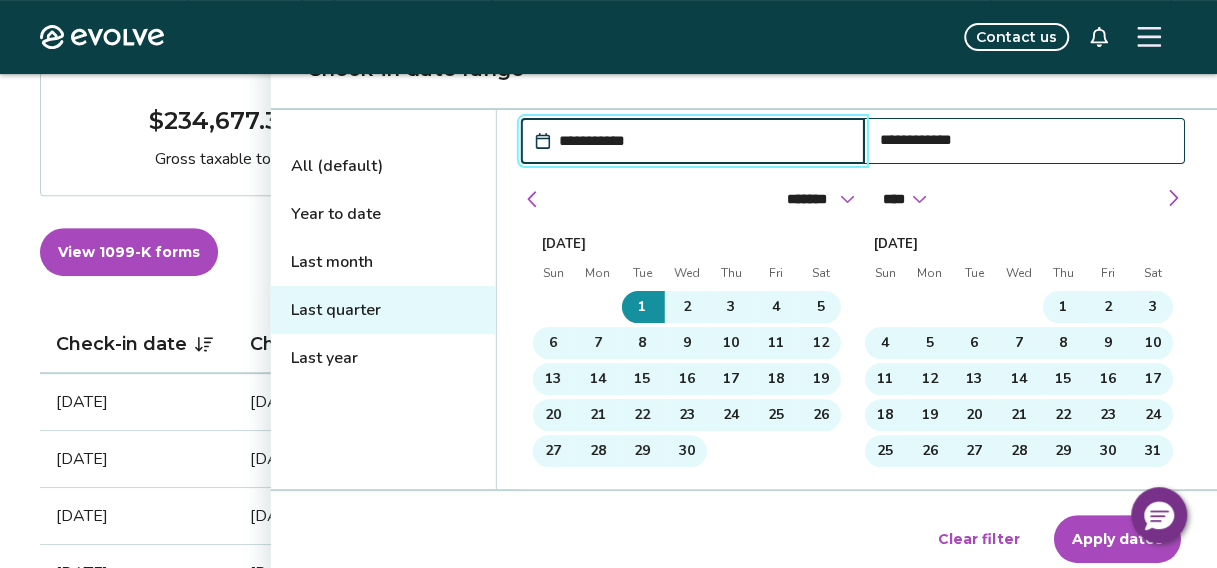 click on "Apply dates" at bounding box center (1117, 539) 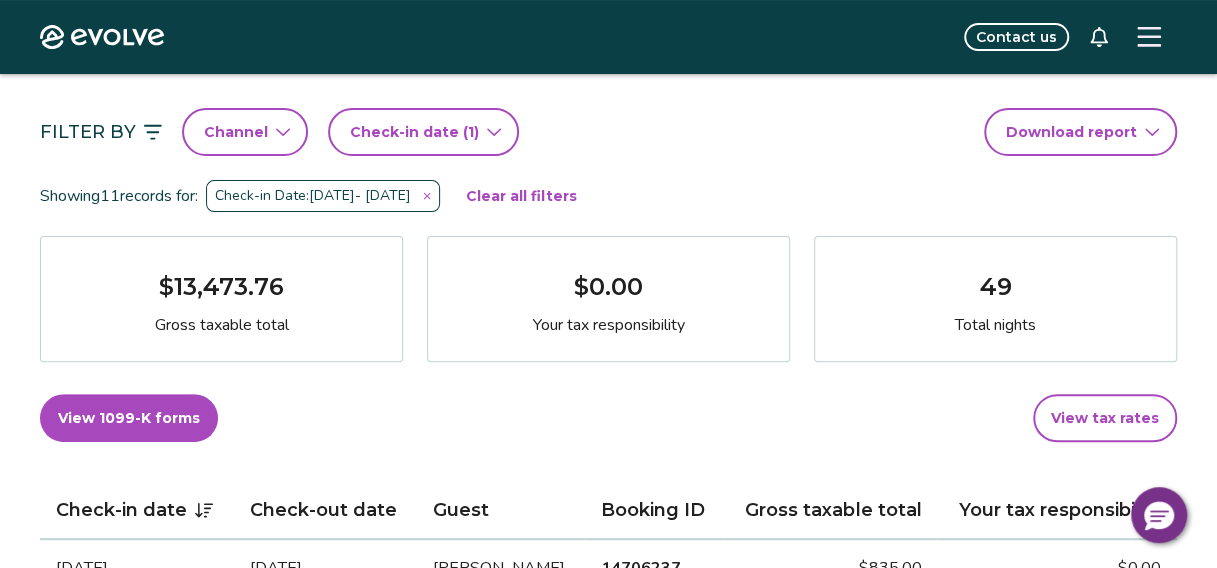 scroll, scrollTop: 178, scrollLeft: 0, axis: vertical 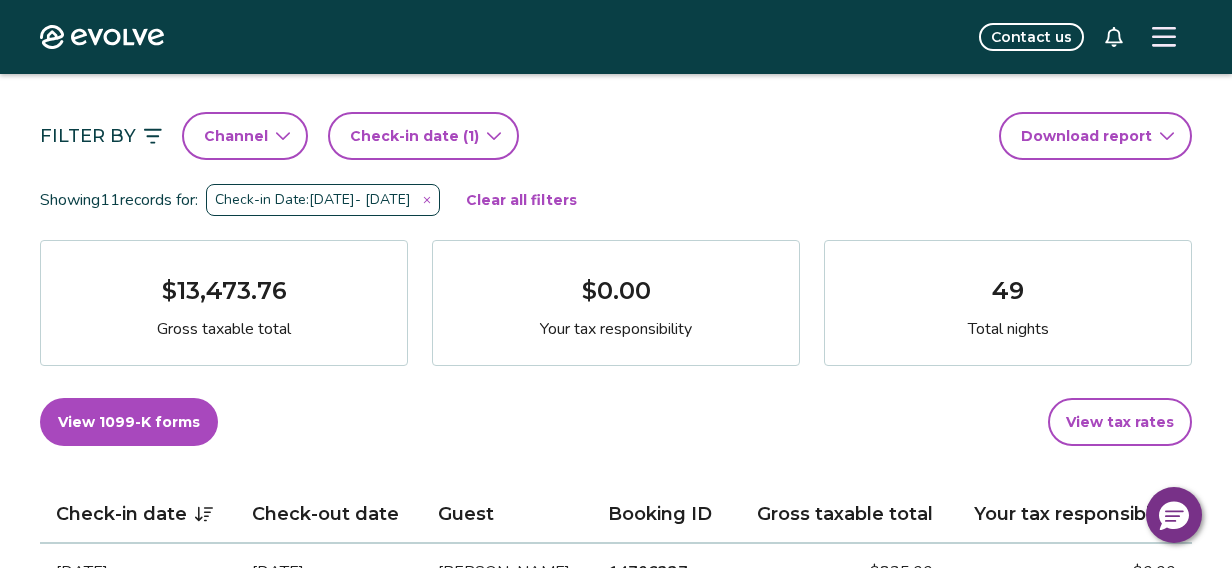 click on "Evolve Contact us Reports Completed payouts Pending payouts Taxes Charges Adjustments 💰 Looking for your tax documents? View your 1099-K Filter By  Channel Check-in date (1) Download   report Showing  11  records   for: Check-in Date:  Apr 1, 2025  -   Jun 30, 2025 Clear all filters $13,473.76 Gross taxable total $0.00 Your tax responsibility 49 Total nights View 1099-K forms View tax rates Check-in date Check-out date Guest Booking ID Gross taxable total Your tax responsibility Jun 27, 2025 Jun 29, 2025 Esme Lopez 14706237 $835.00 $0.00 Jun 20, 2025 Jun 24, 2025 Elaine Sansbury 14654300 $1,490.00 $0.00 Jun 16, 2025 Jun 23, 2025 Susan Randleman 14216284 $0.00 $0.00 Jun 13, 2025 Jun 16, 2025 Sonya Acosta 14726604 $1,076.00 $0.00 Jun 9, 2025 Jun 13, 2025 Dan Toader 13892609 $1,185.00 $0.00 May 24, 2025 Jun 7, 2025 Robert Grout 13271468 $4,706.78 $0.00 May 22, 2025 May 24, 2025 Justin Peddicord 14642767 $631.00 $0.00 May 15, 2025 May 19, 2025 Susan O'Farrell 14157708 $1,085.99 $0.00 May 1, 2025 May 4, 2025" at bounding box center [616, 1101] 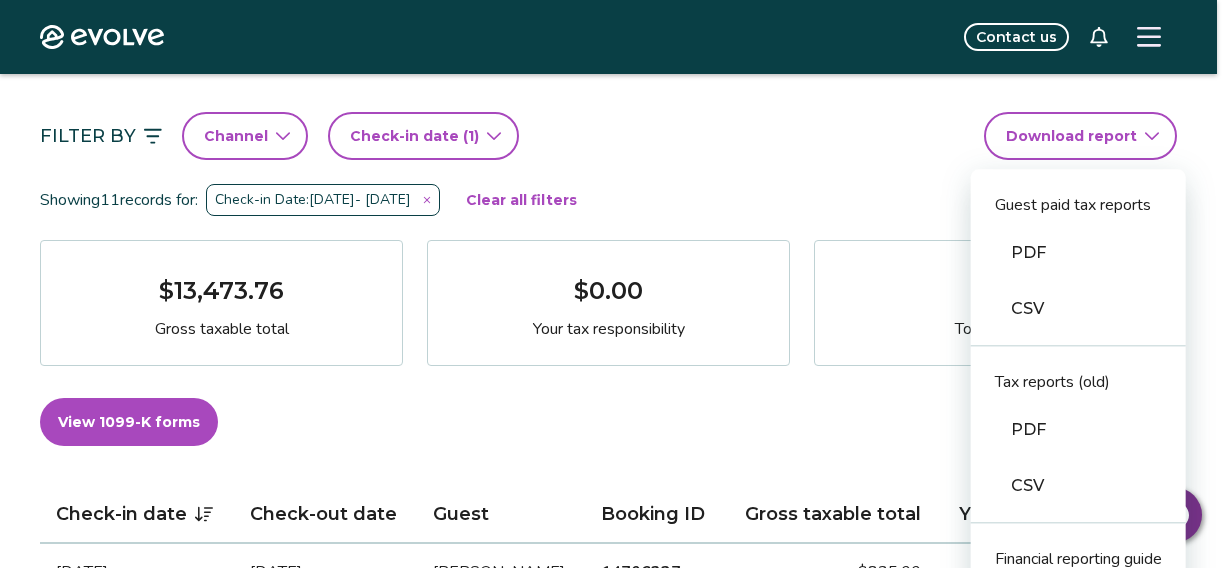 click on "CSV" at bounding box center (1078, 309) 